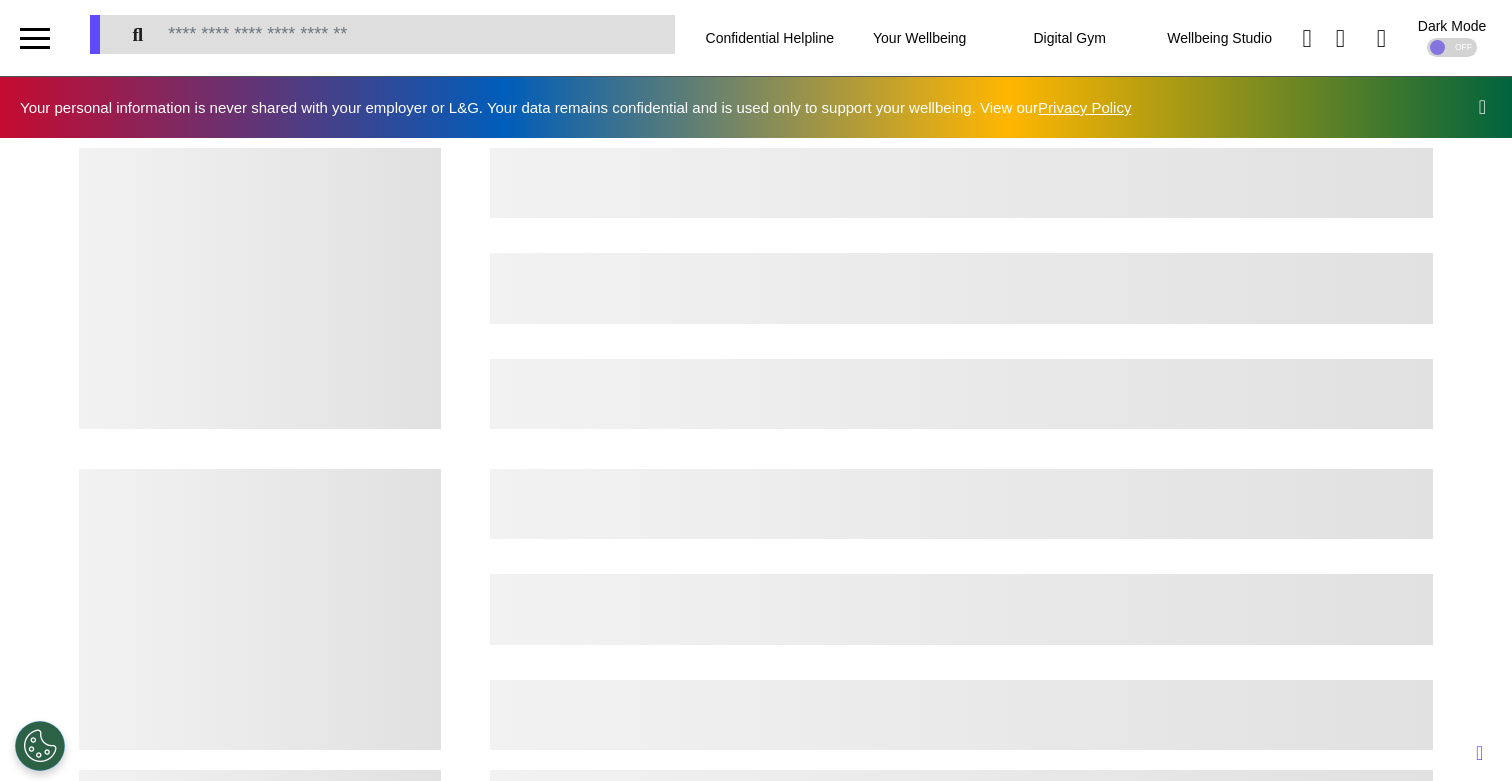scroll, scrollTop: 0, scrollLeft: 0, axis: both 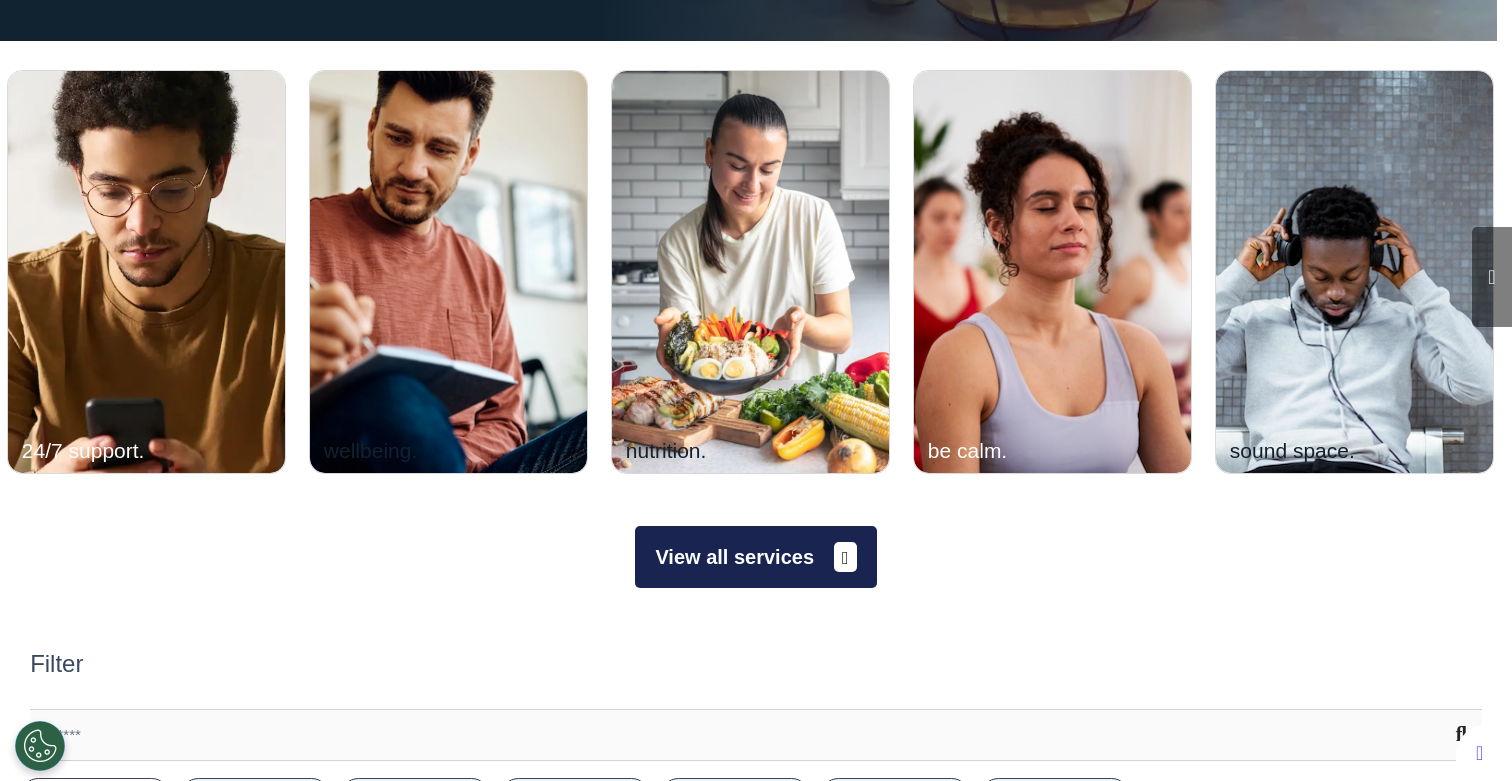 click on "View all services" at bounding box center (755, 557) 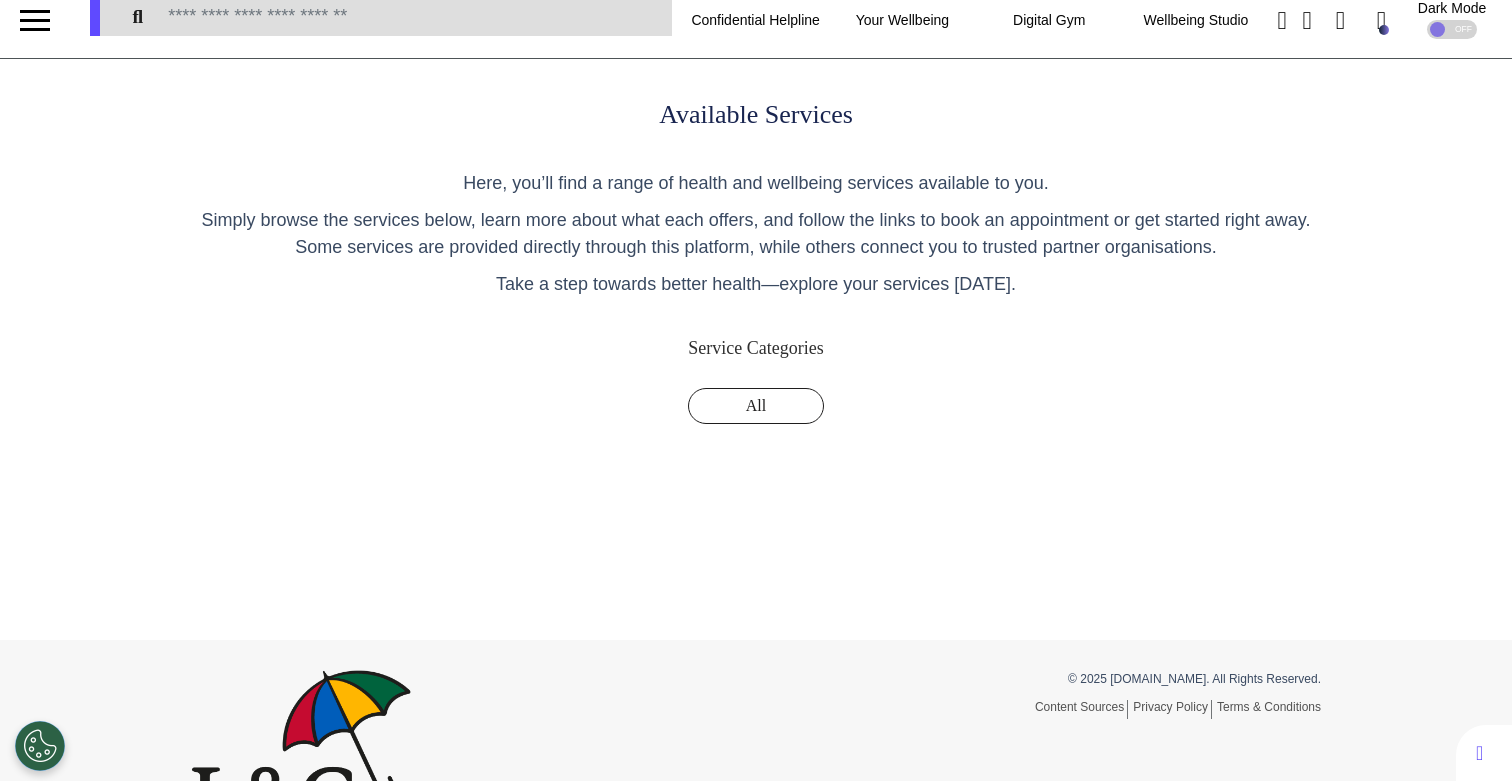 scroll, scrollTop: 0, scrollLeft: 0, axis: both 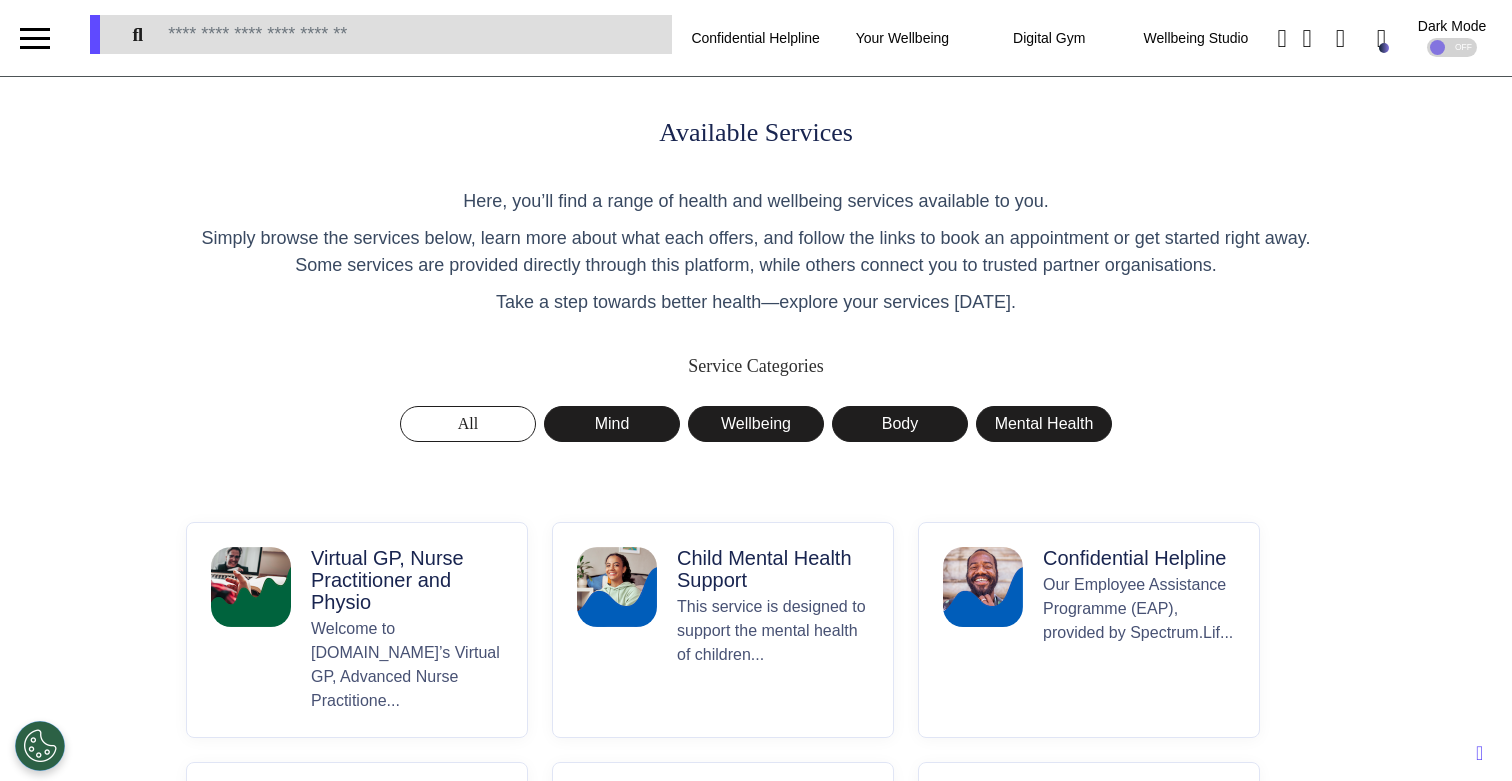 click on "Virtual GP, Nurse Practitioner and Physio" at bounding box center (407, 580) 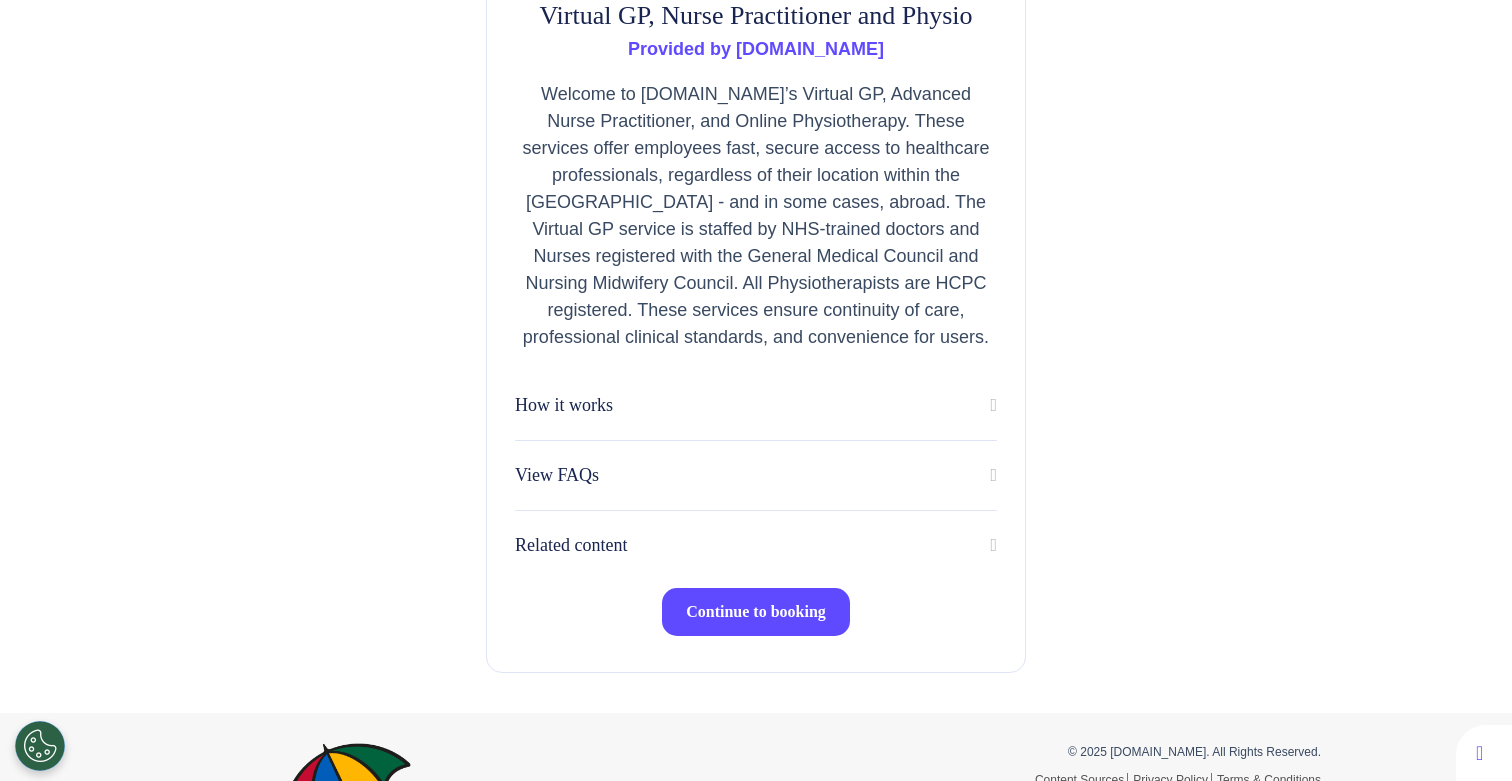 click on "Continue to booking" at bounding box center (756, 611) 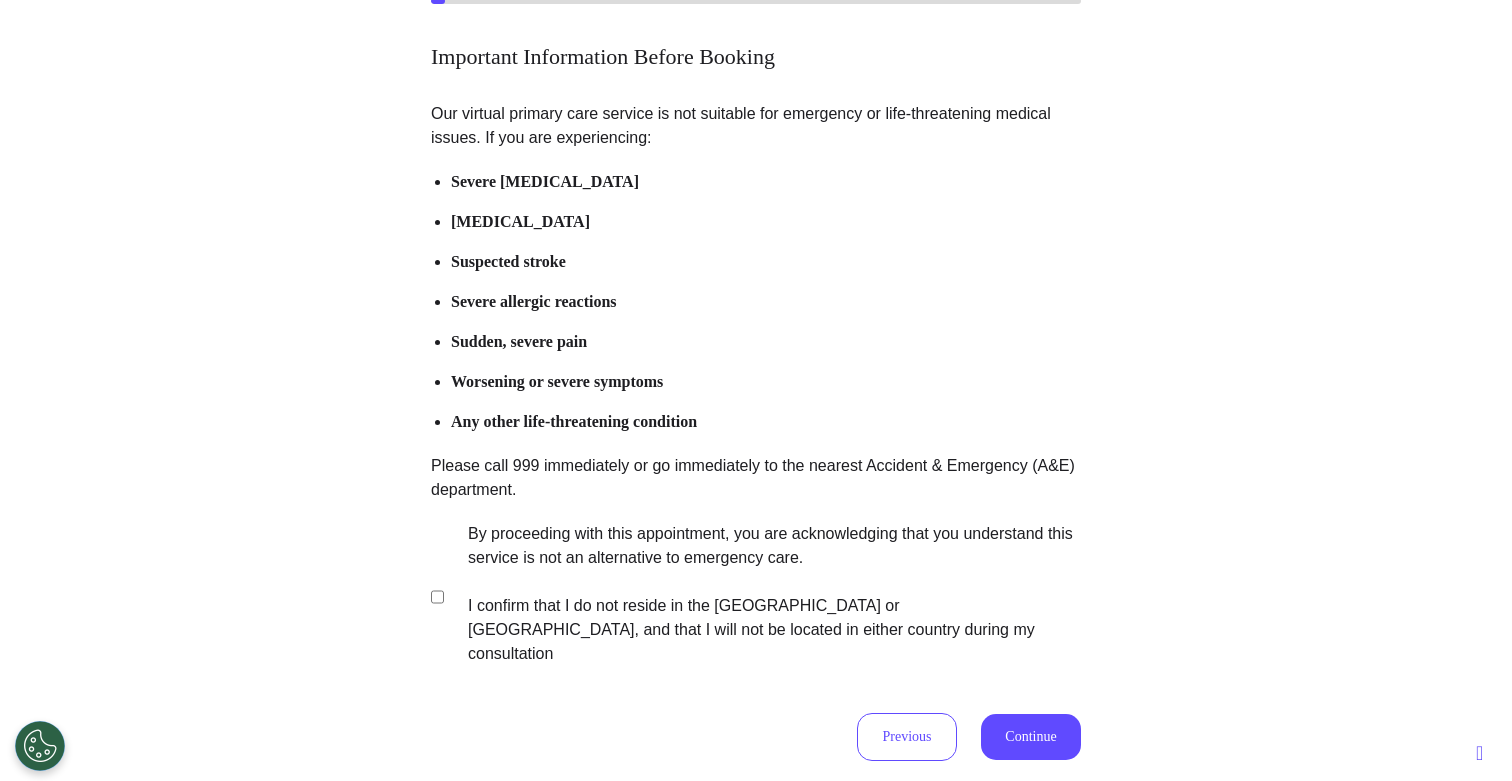 scroll, scrollTop: 149, scrollLeft: 0, axis: vertical 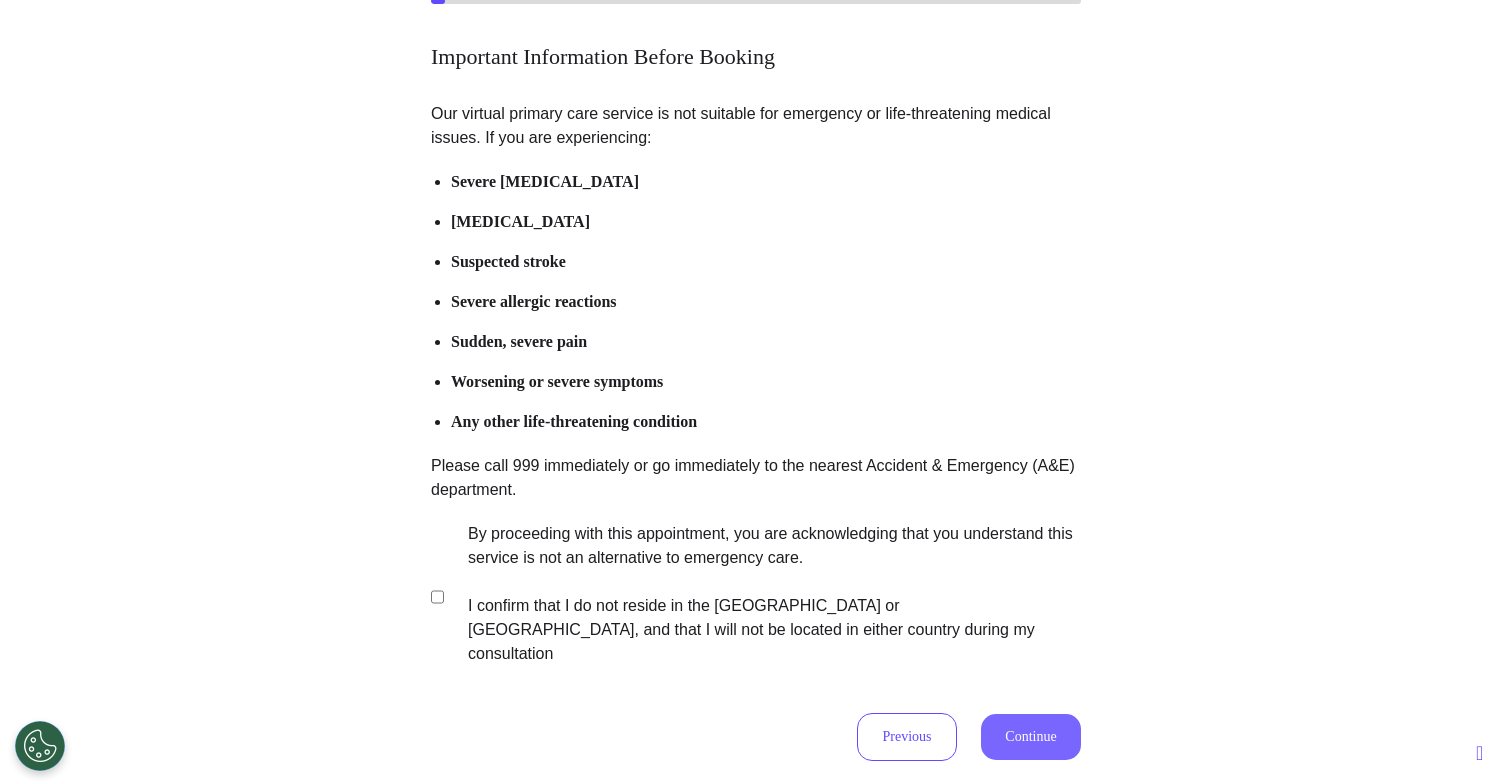 click on "Continue" at bounding box center [1031, 737] 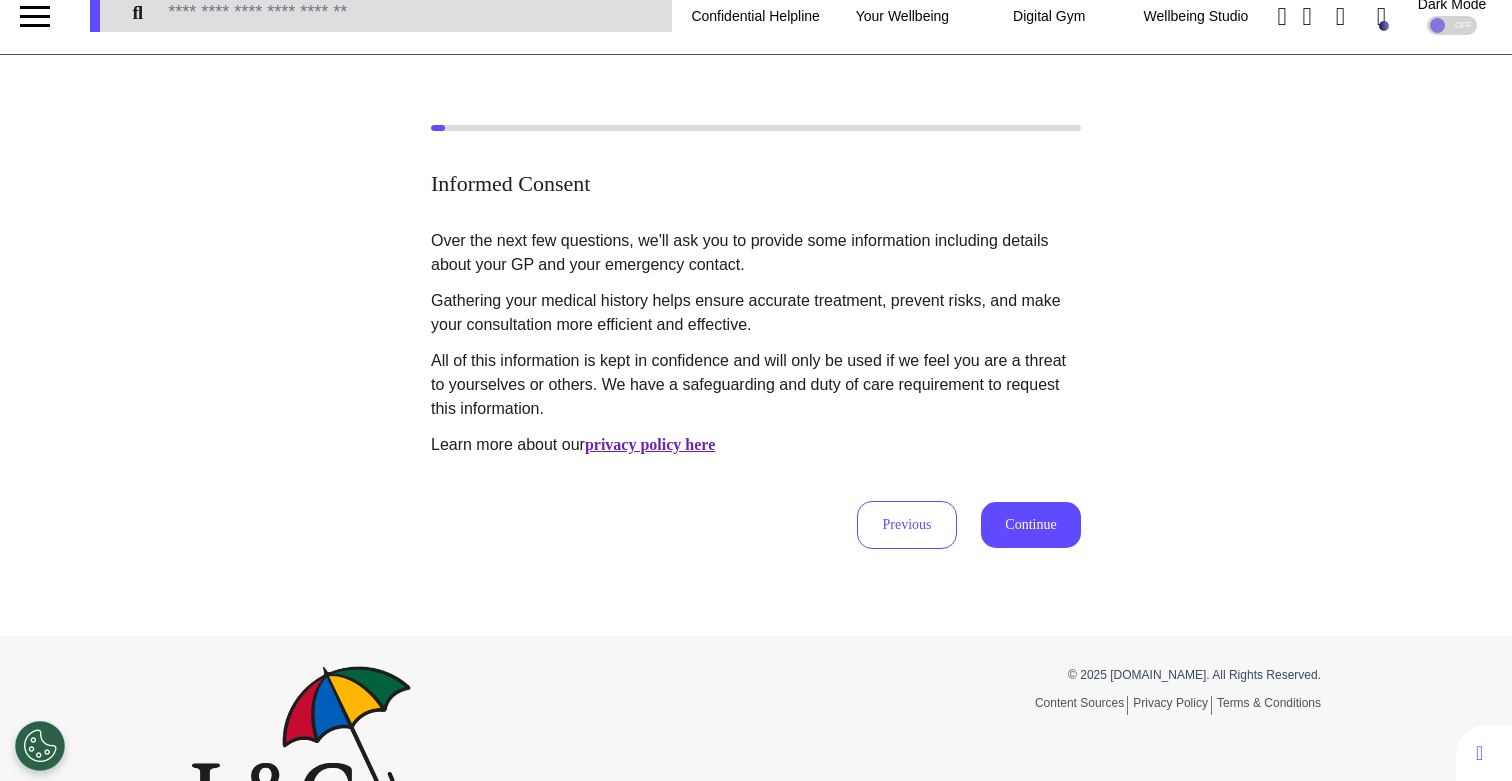 scroll, scrollTop: 0, scrollLeft: 0, axis: both 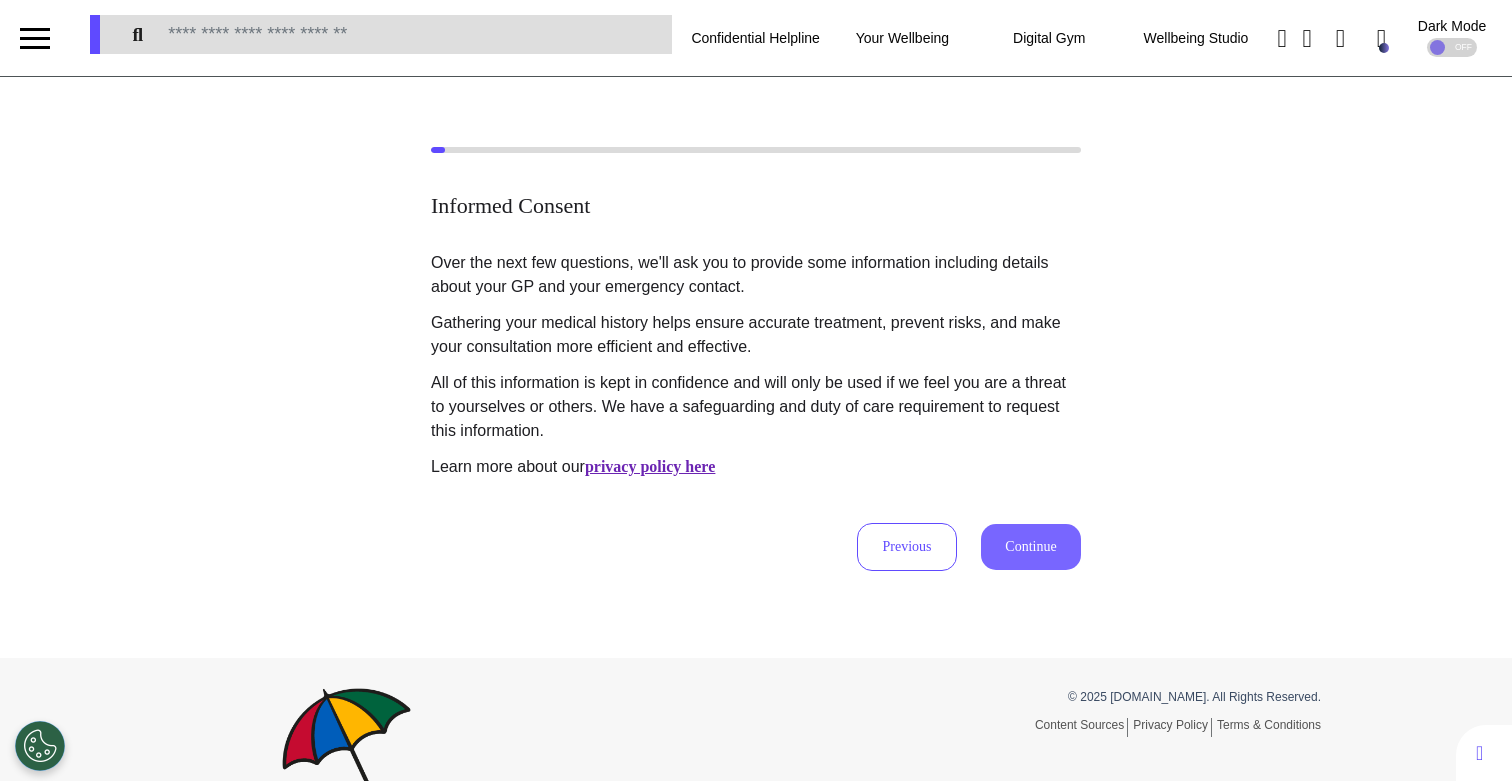 click on "Continue" at bounding box center (1031, 547) 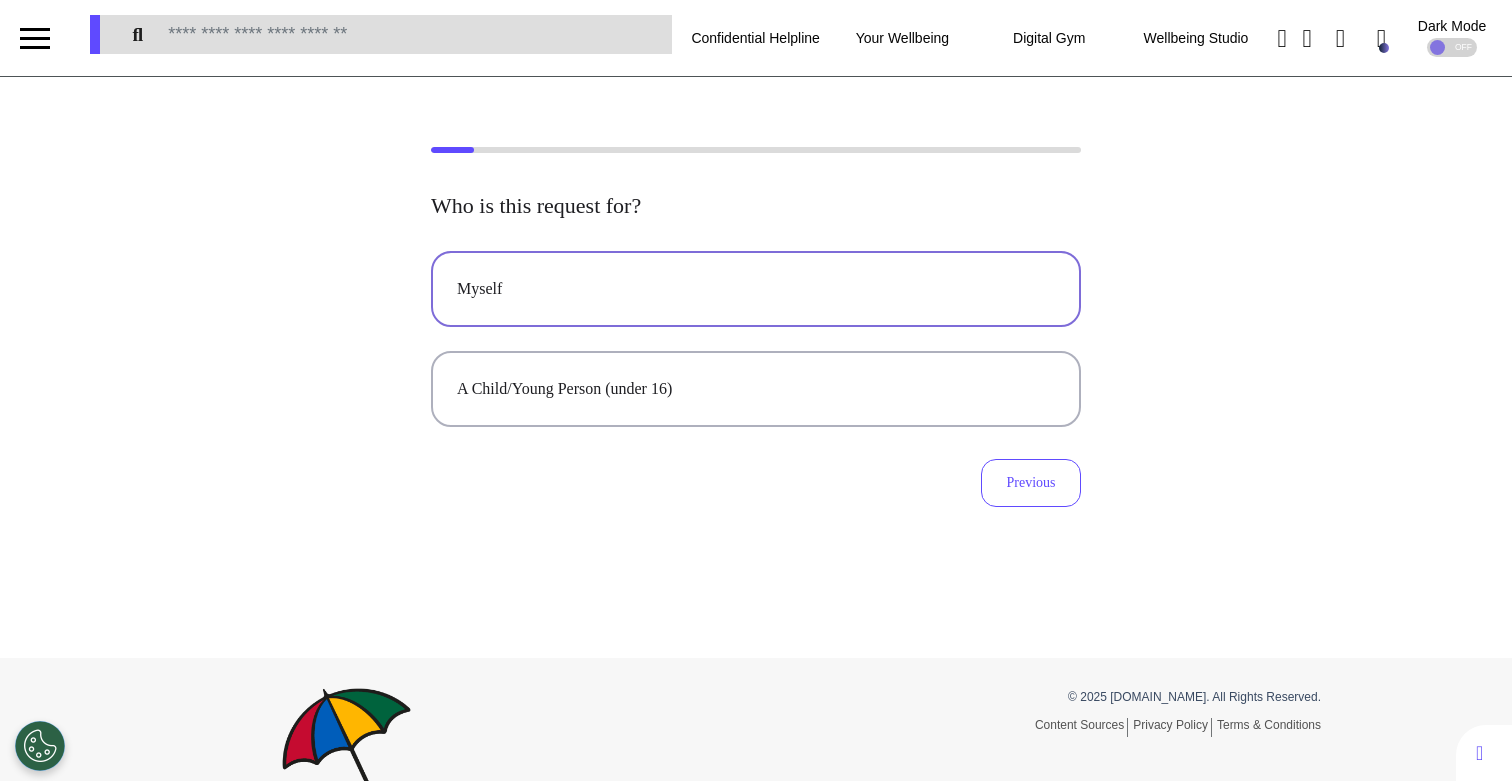 click on "Myself" at bounding box center [756, 289] 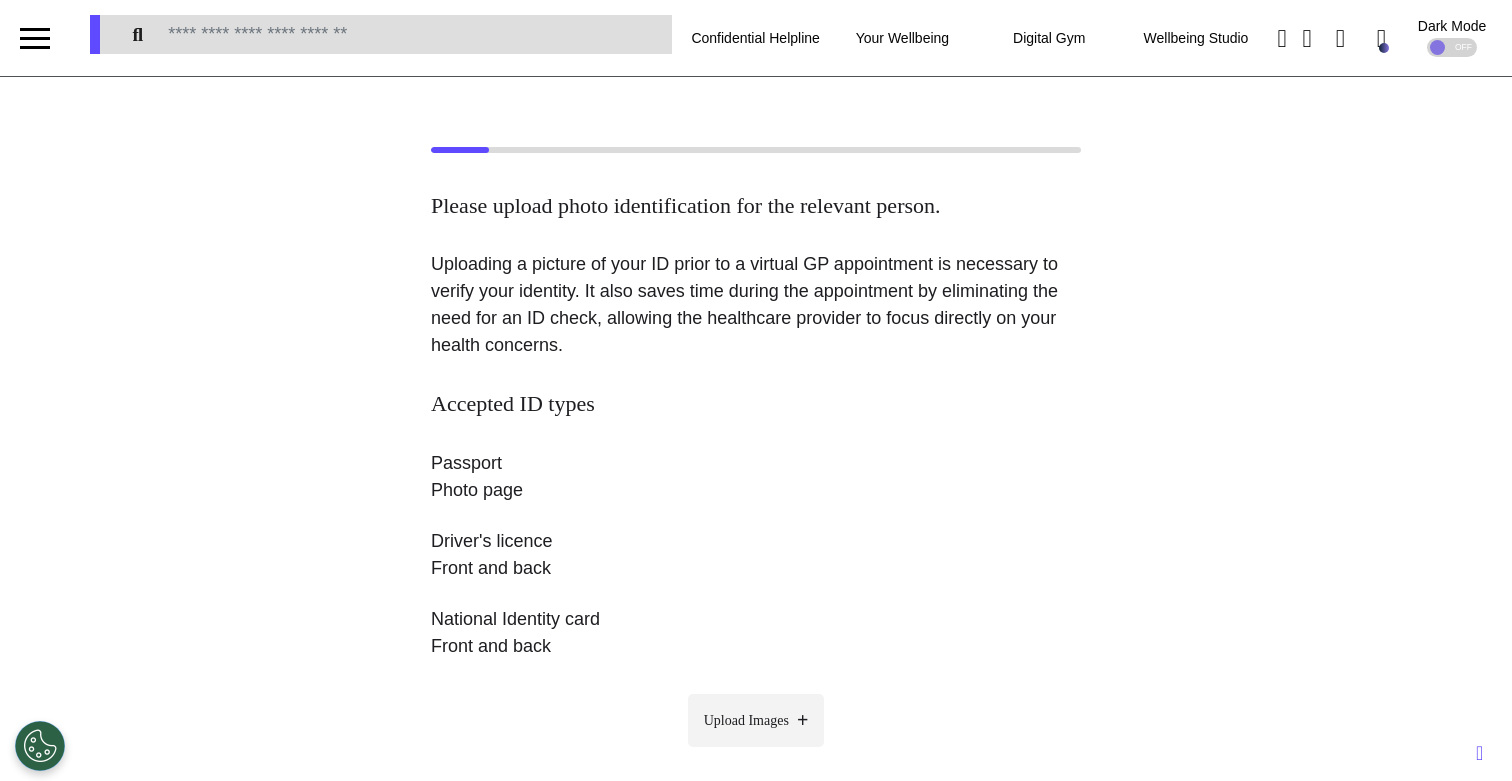click on "Upload Images" at bounding box center [756, 720] 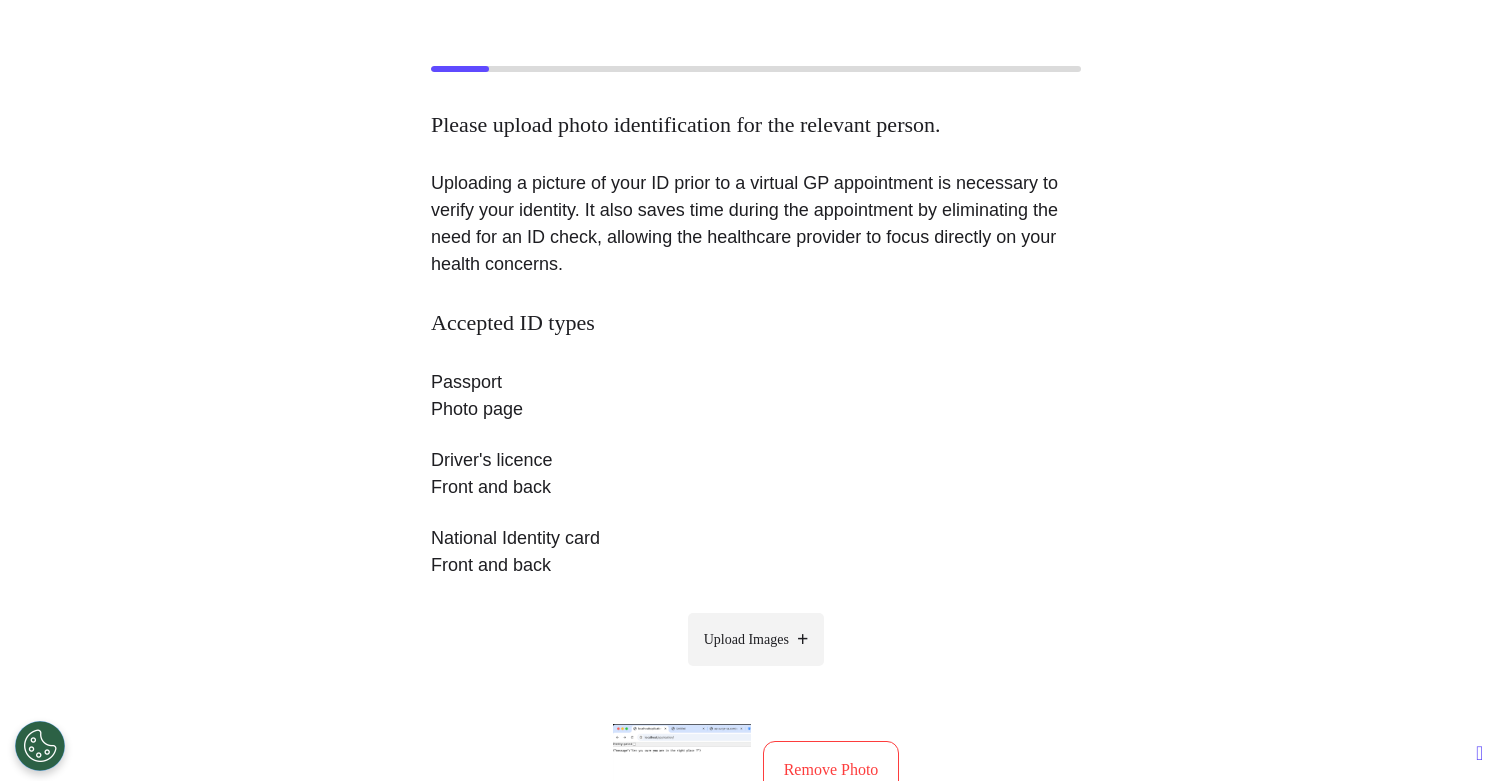 scroll, scrollTop: 268, scrollLeft: 0, axis: vertical 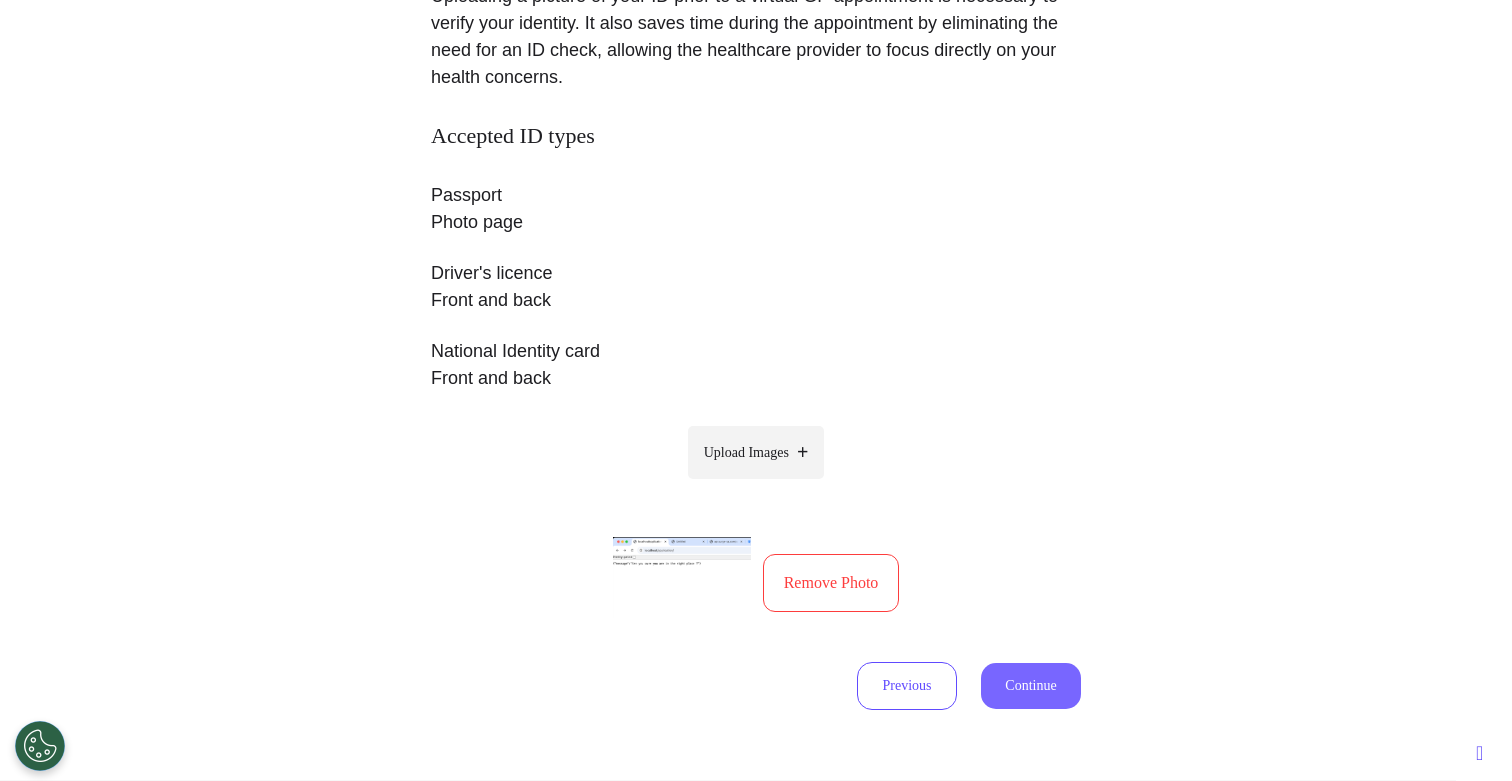 click on "Continue" at bounding box center (1031, 686) 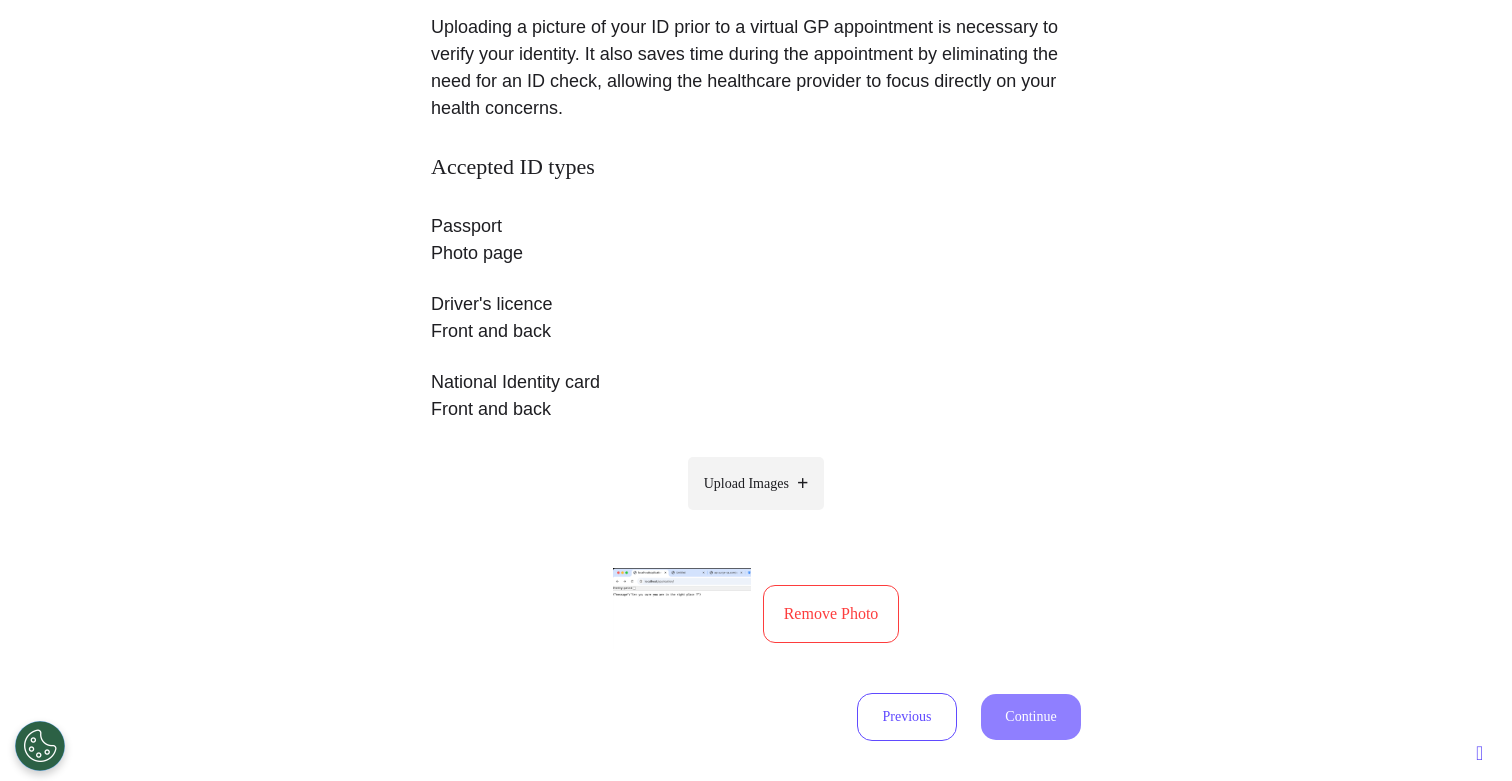 select on "******" 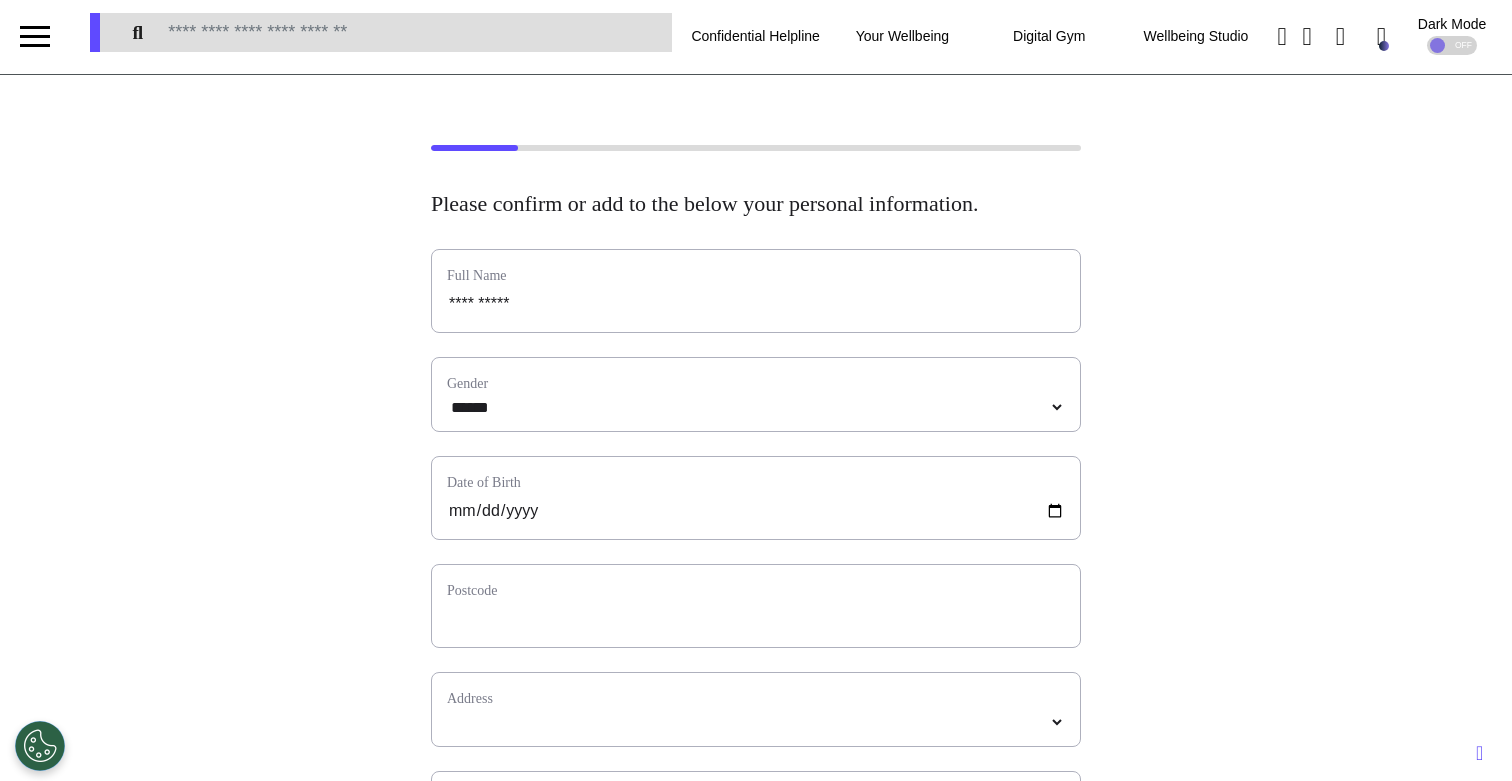 scroll, scrollTop: 4, scrollLeft: 0, axis: vertical 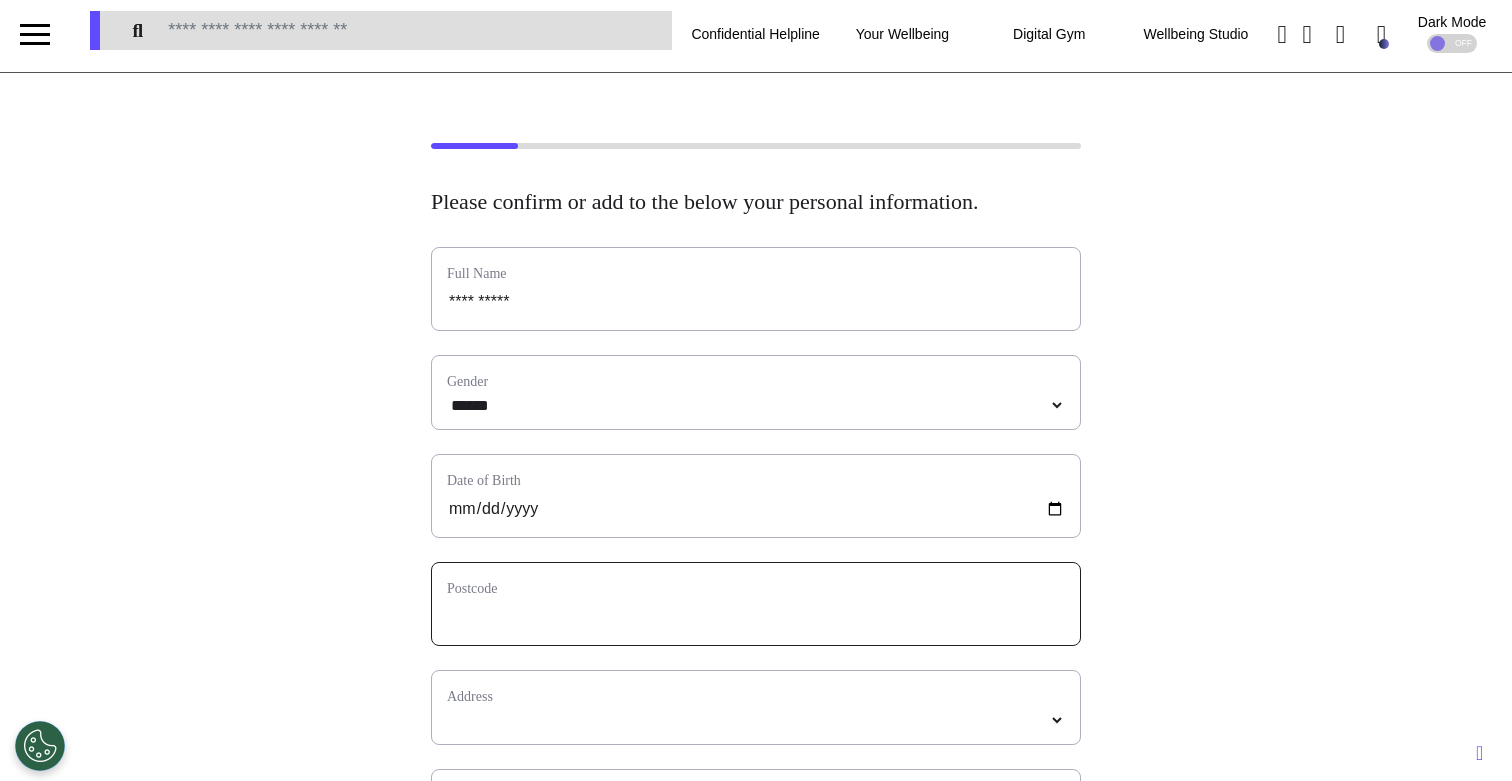click at bounding box center (756, 617) 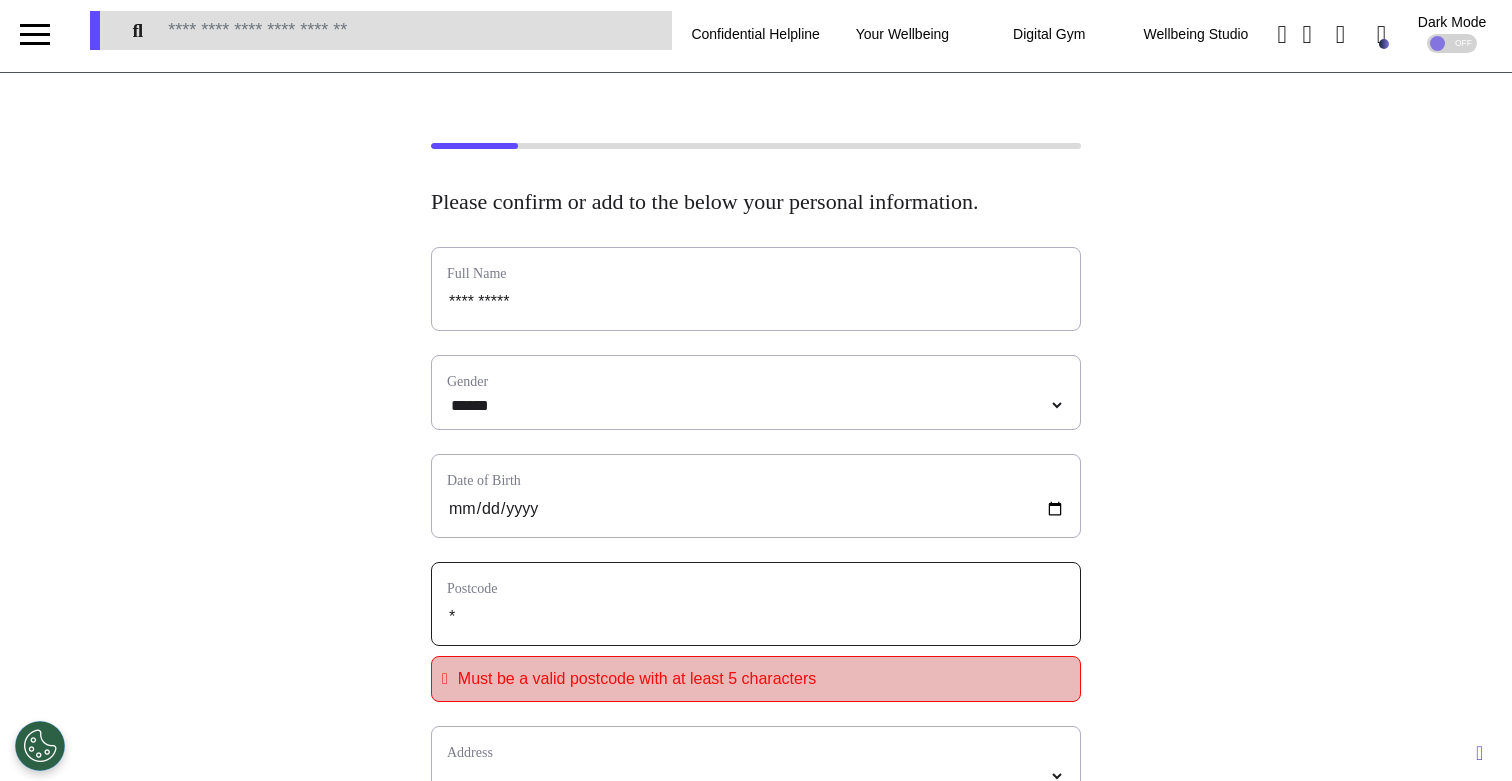 type 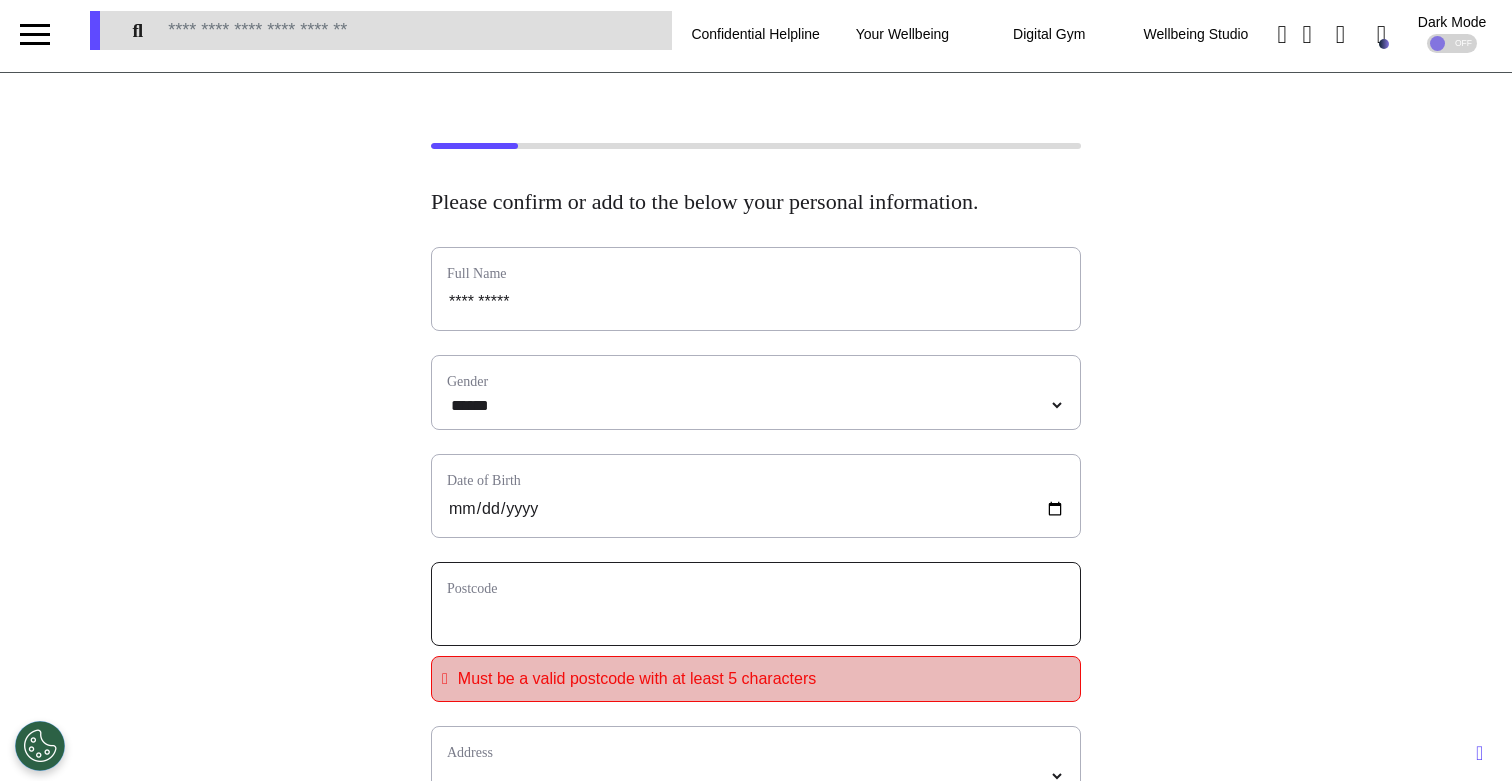 type on "*" 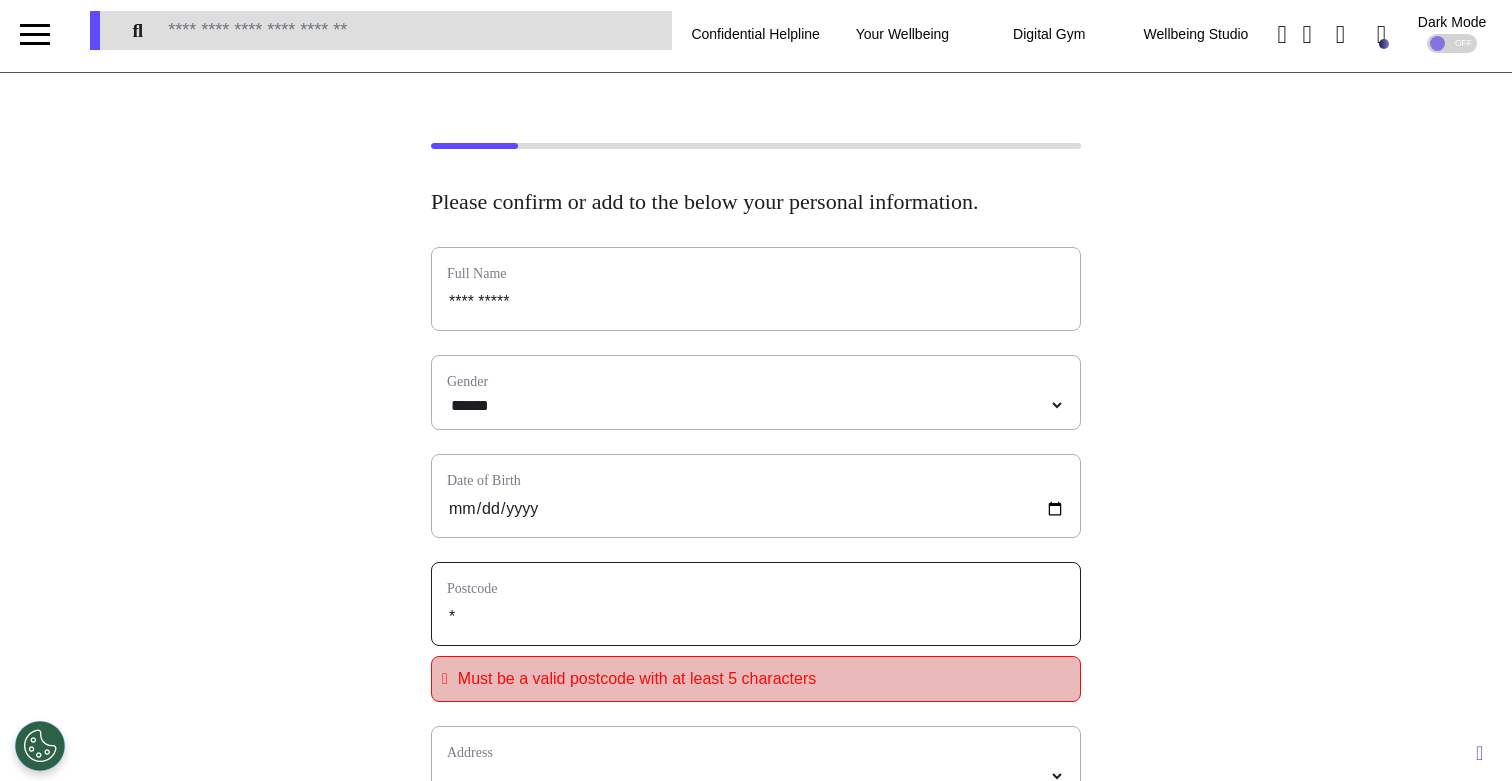 type on "**" 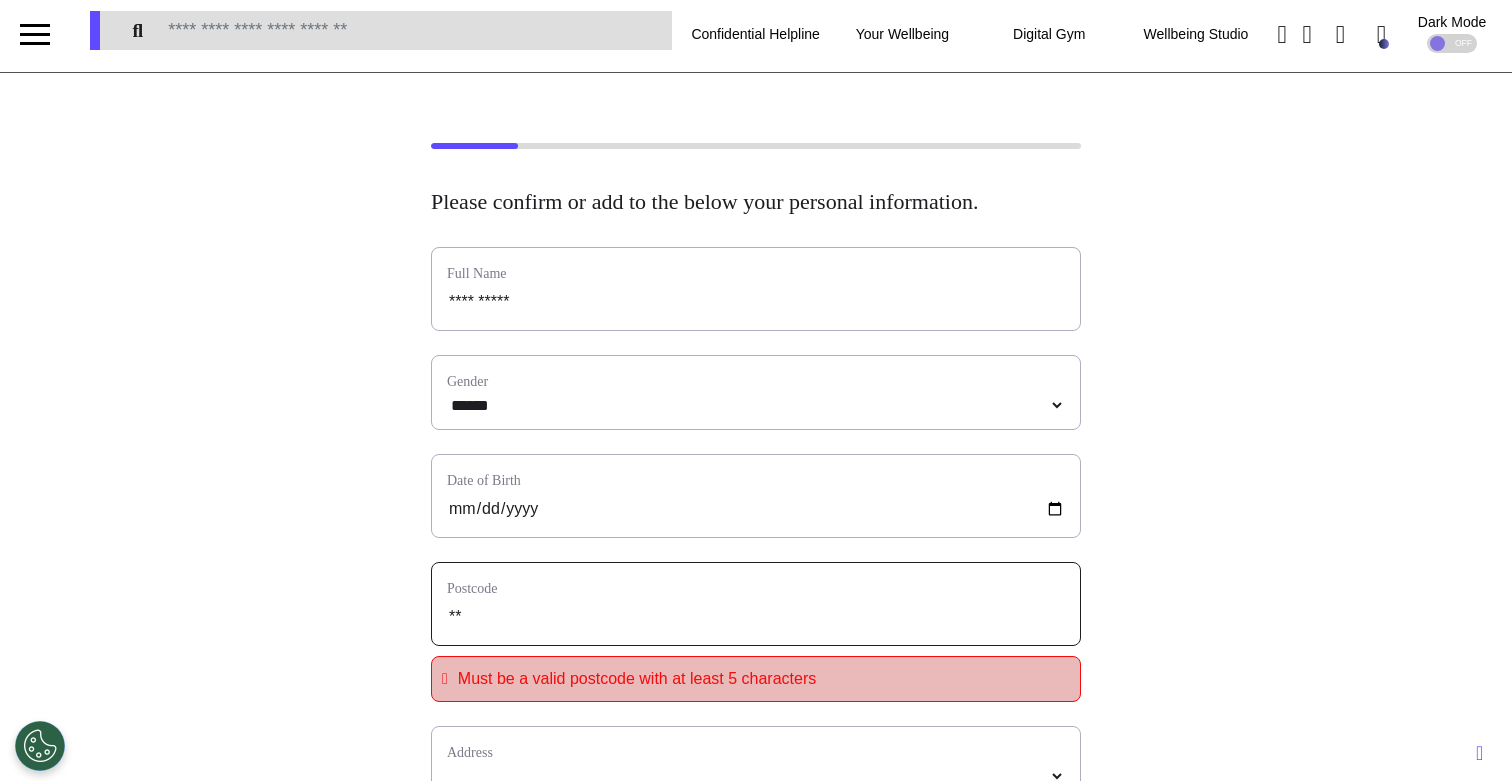 select 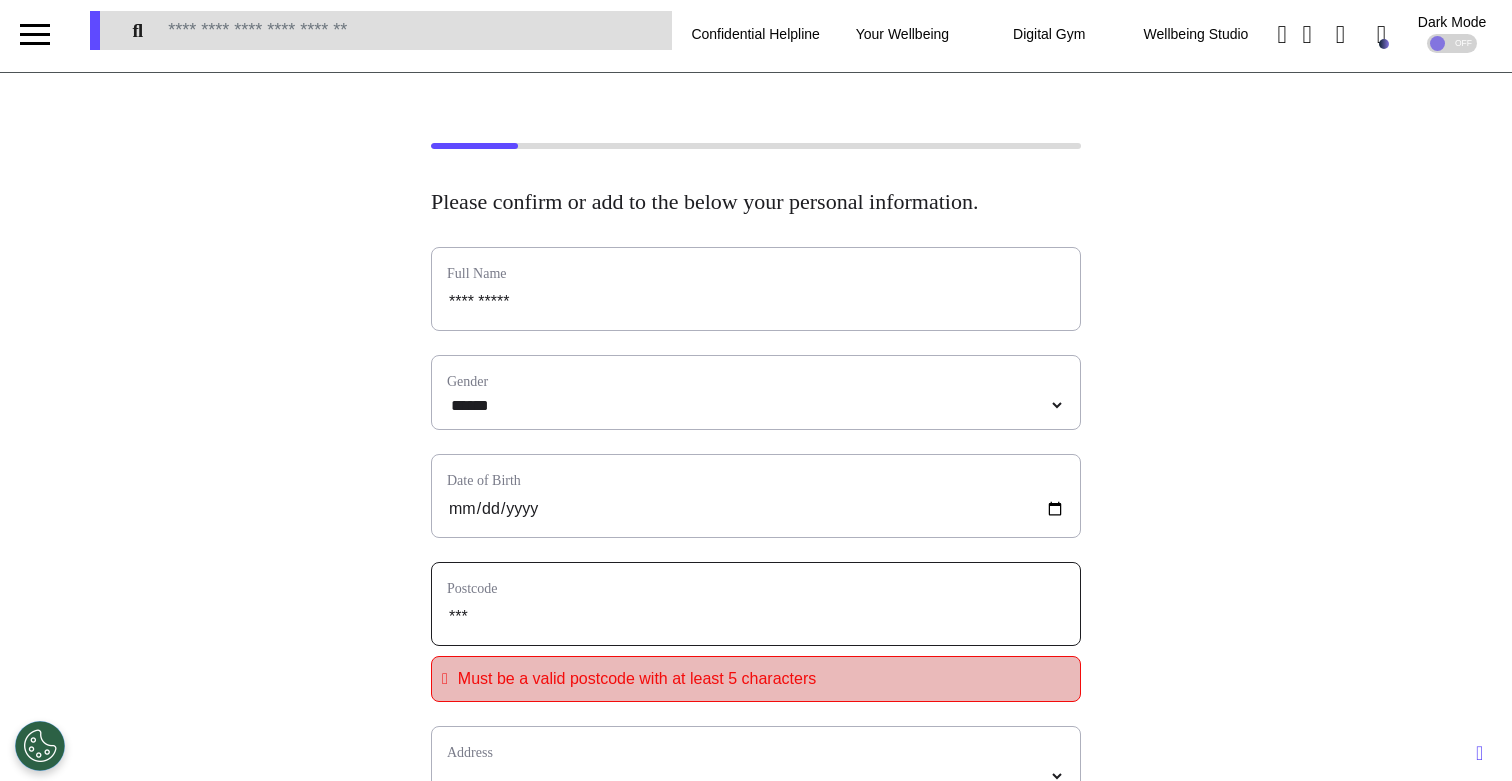 type on "****" 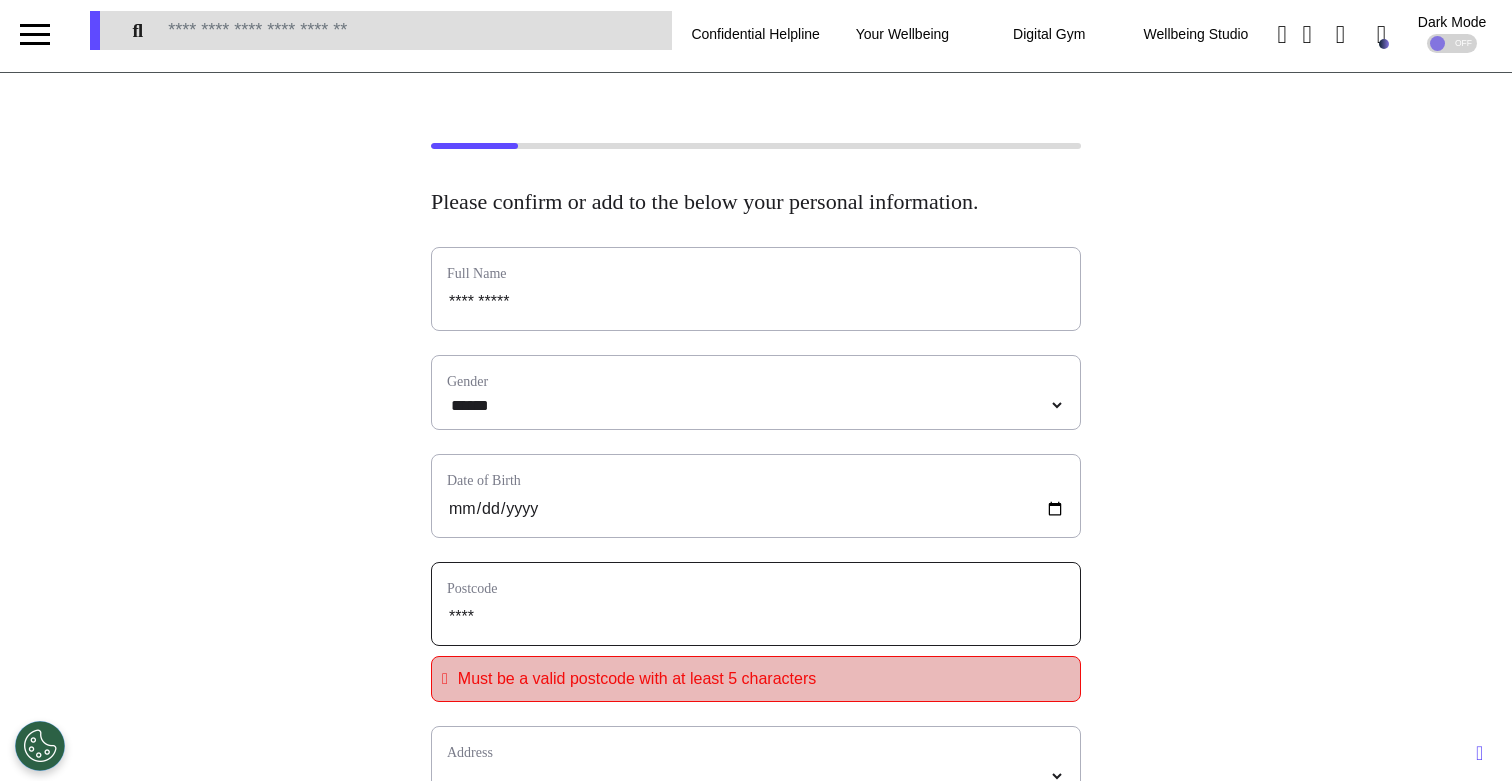 type on "*****" 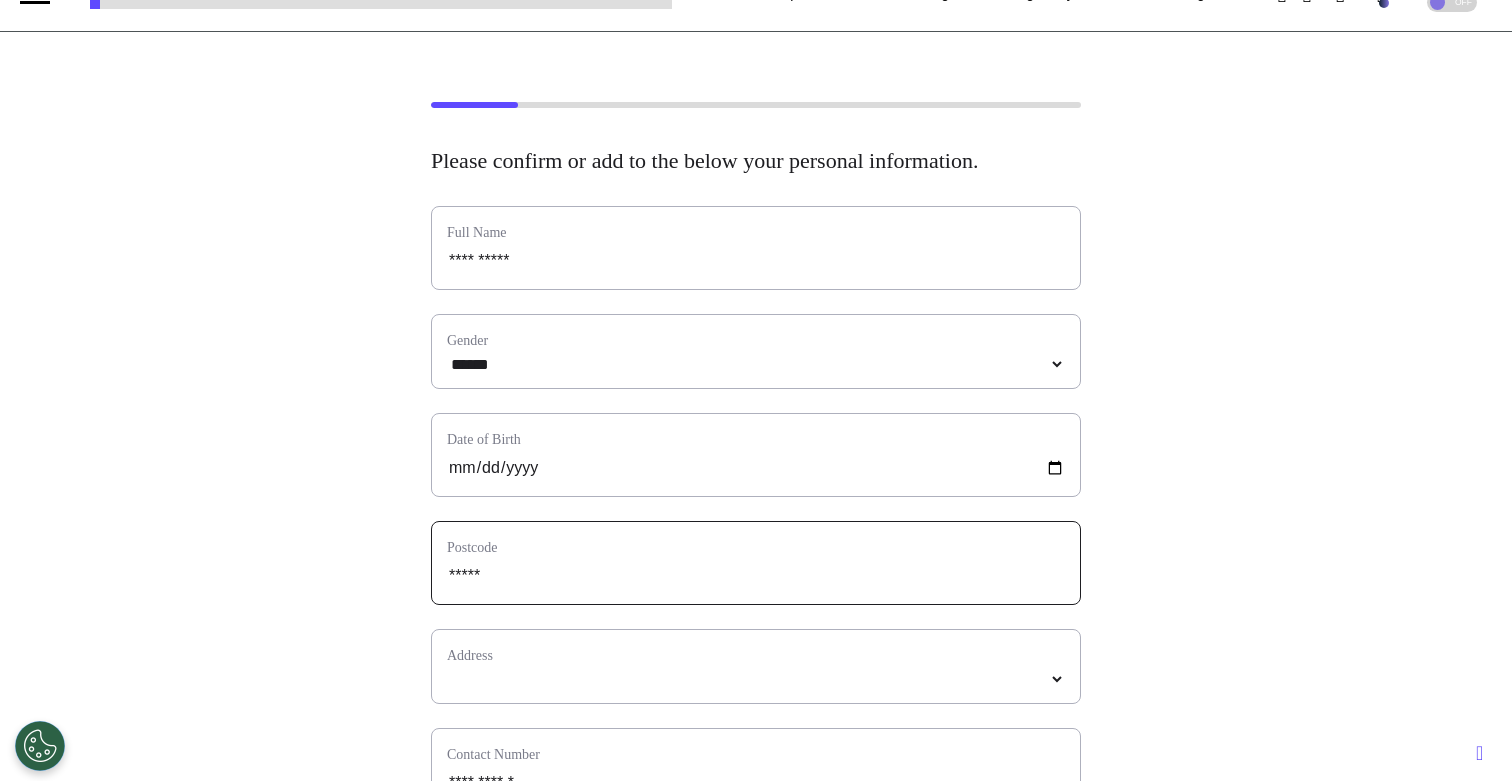 scroll, scrollTop: 87, scrollLeft: 0, axis: vertical 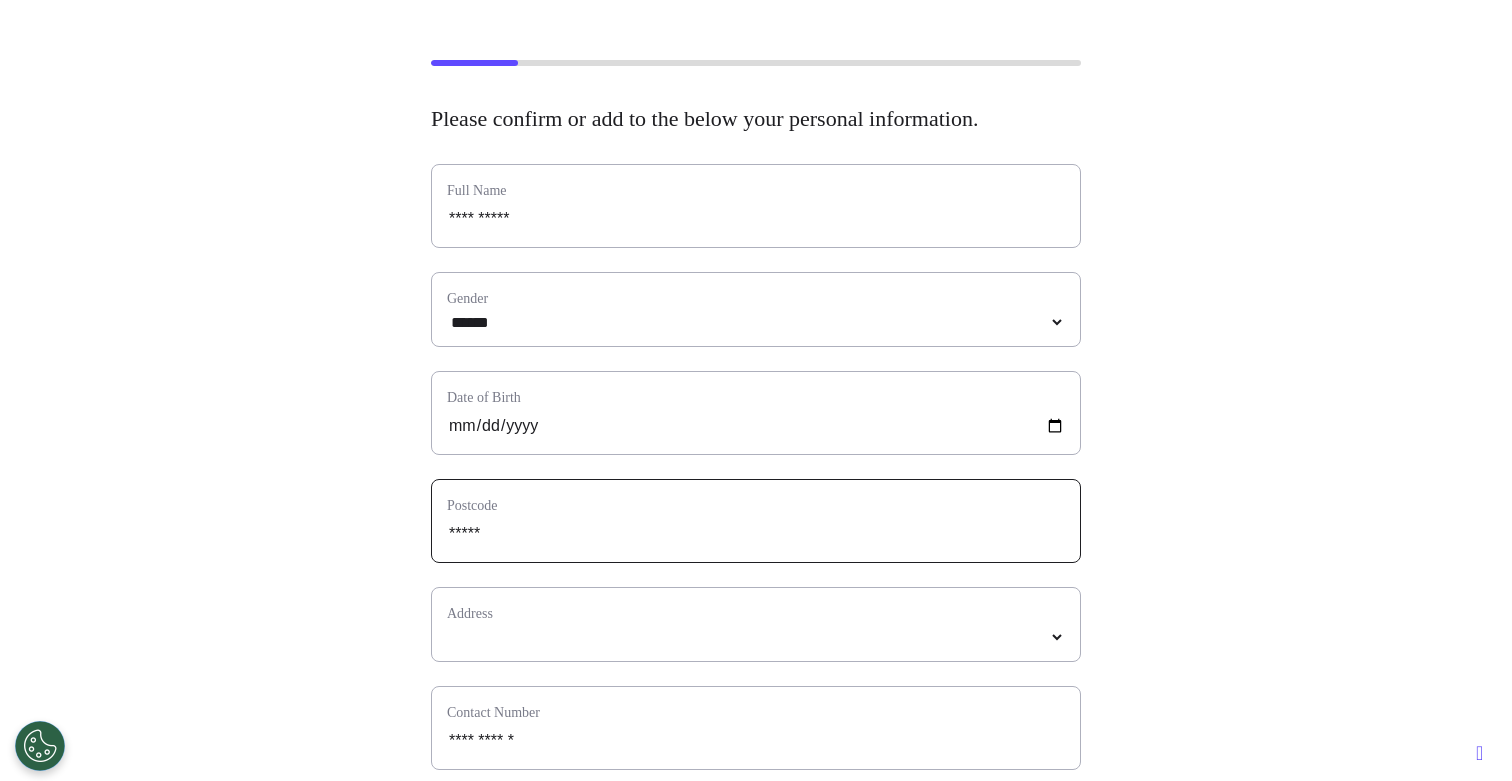 type on "*****" 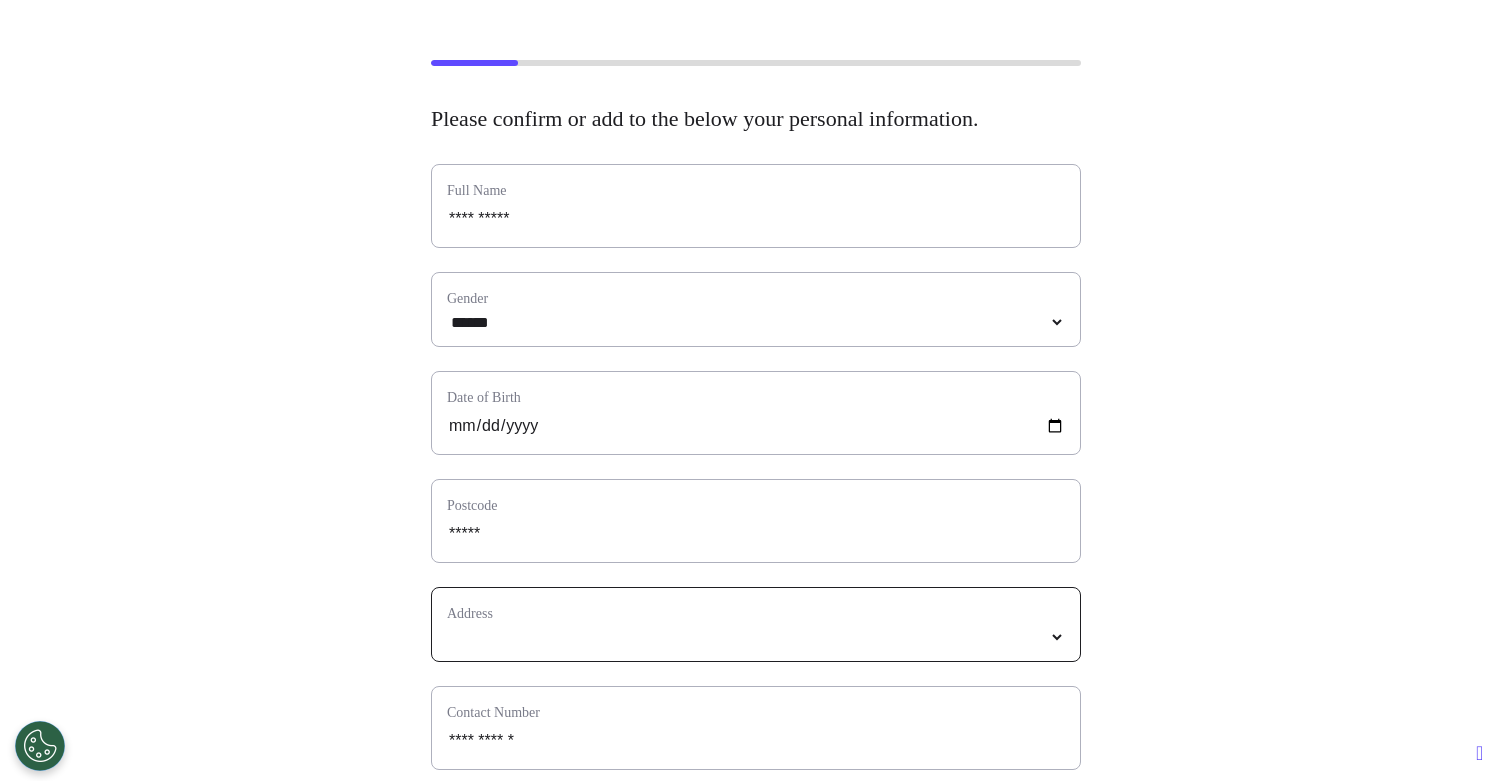 click at bounding box center (756, 637) 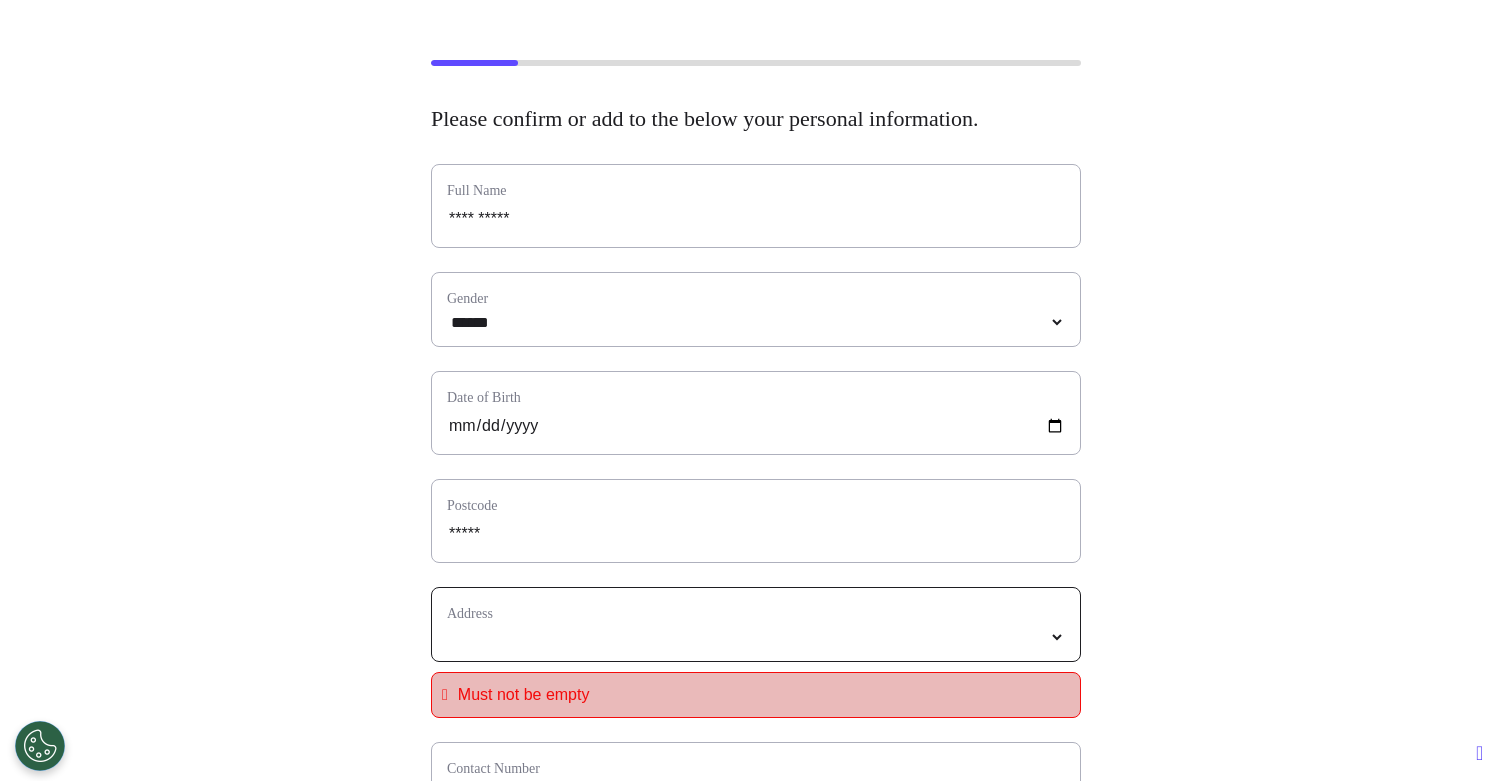 click on "**********" at bounding box center (756, 637) 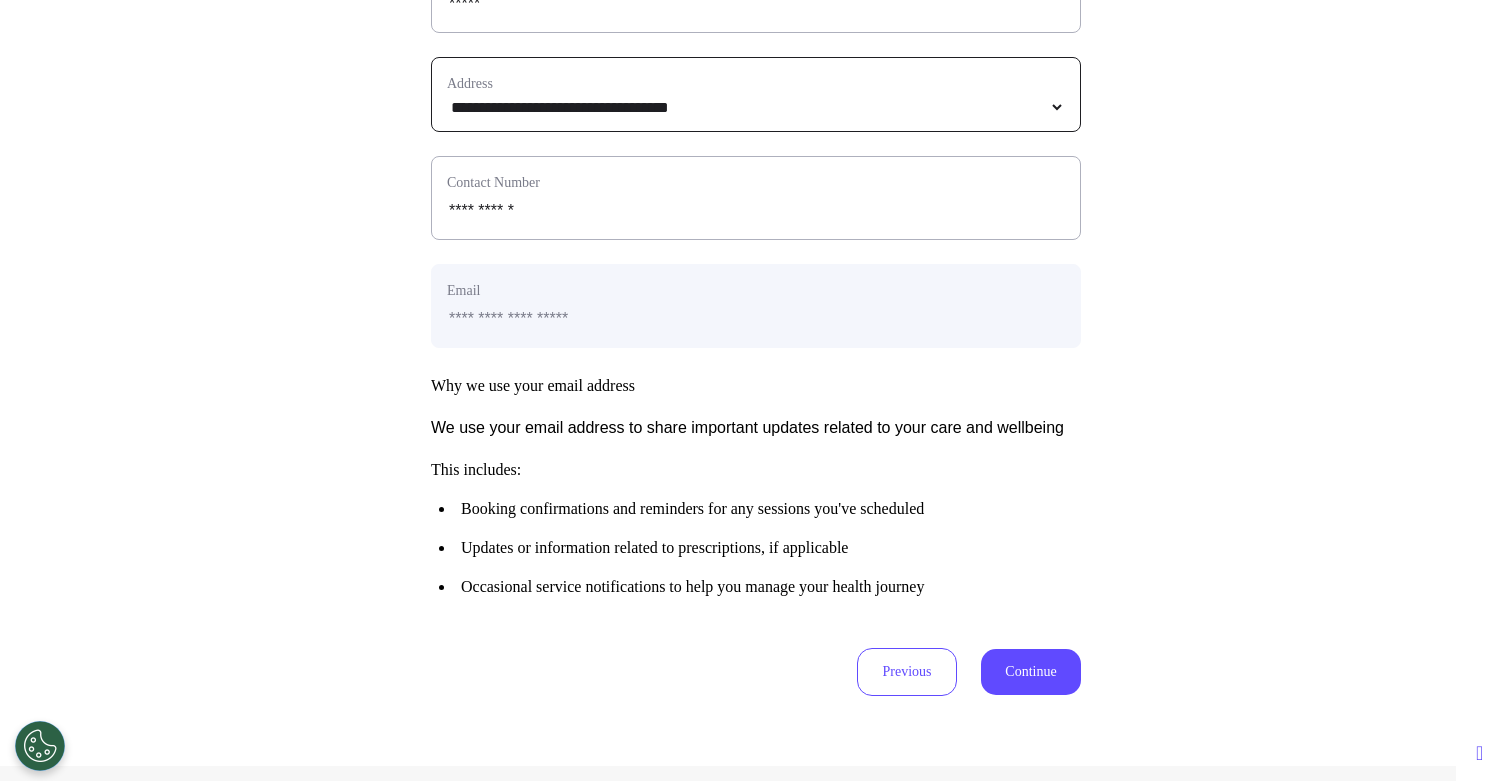 scroll, scrollTop: 628, scrollLeft: 0, axis: vertical 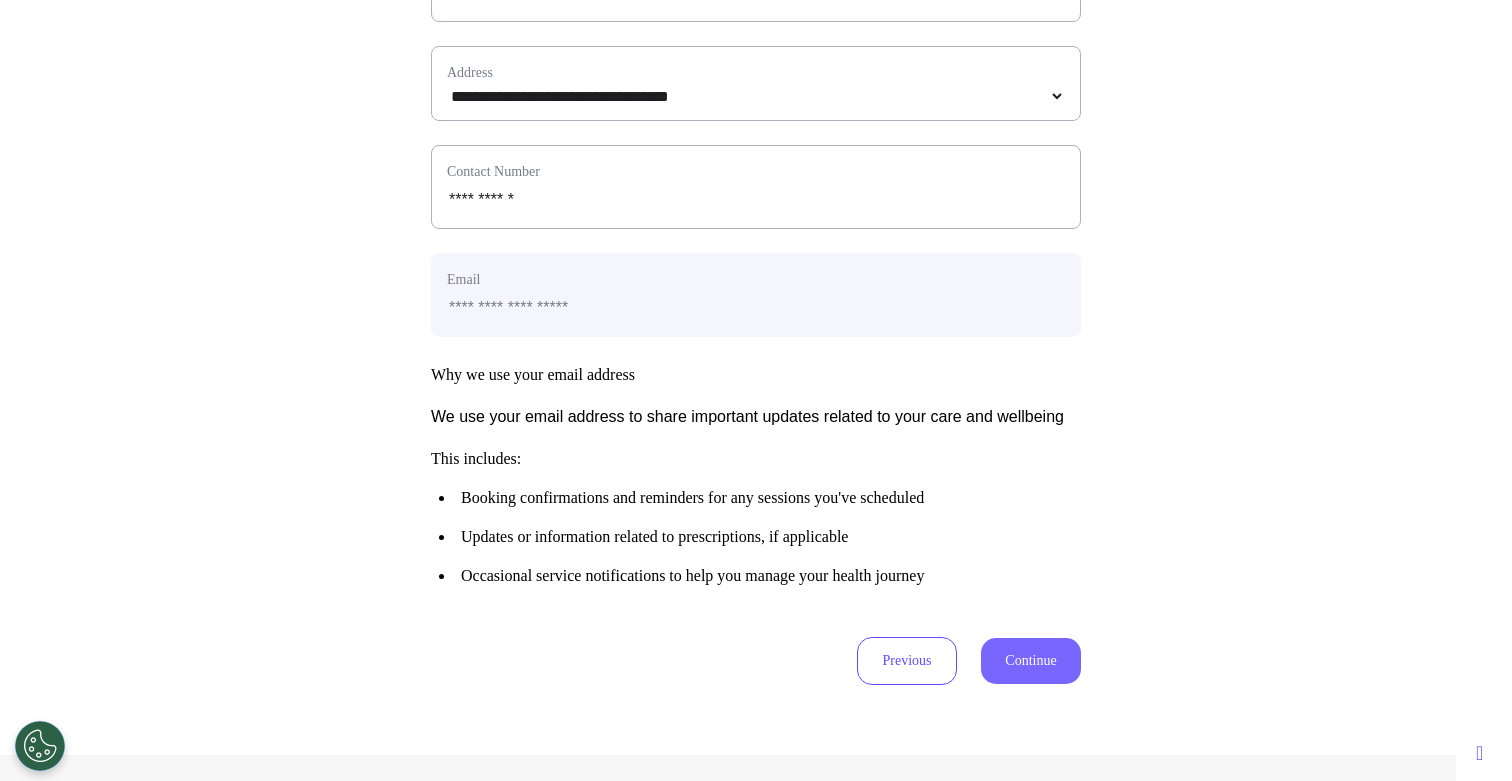click on "Continue" at bounding box center [1031, 661] 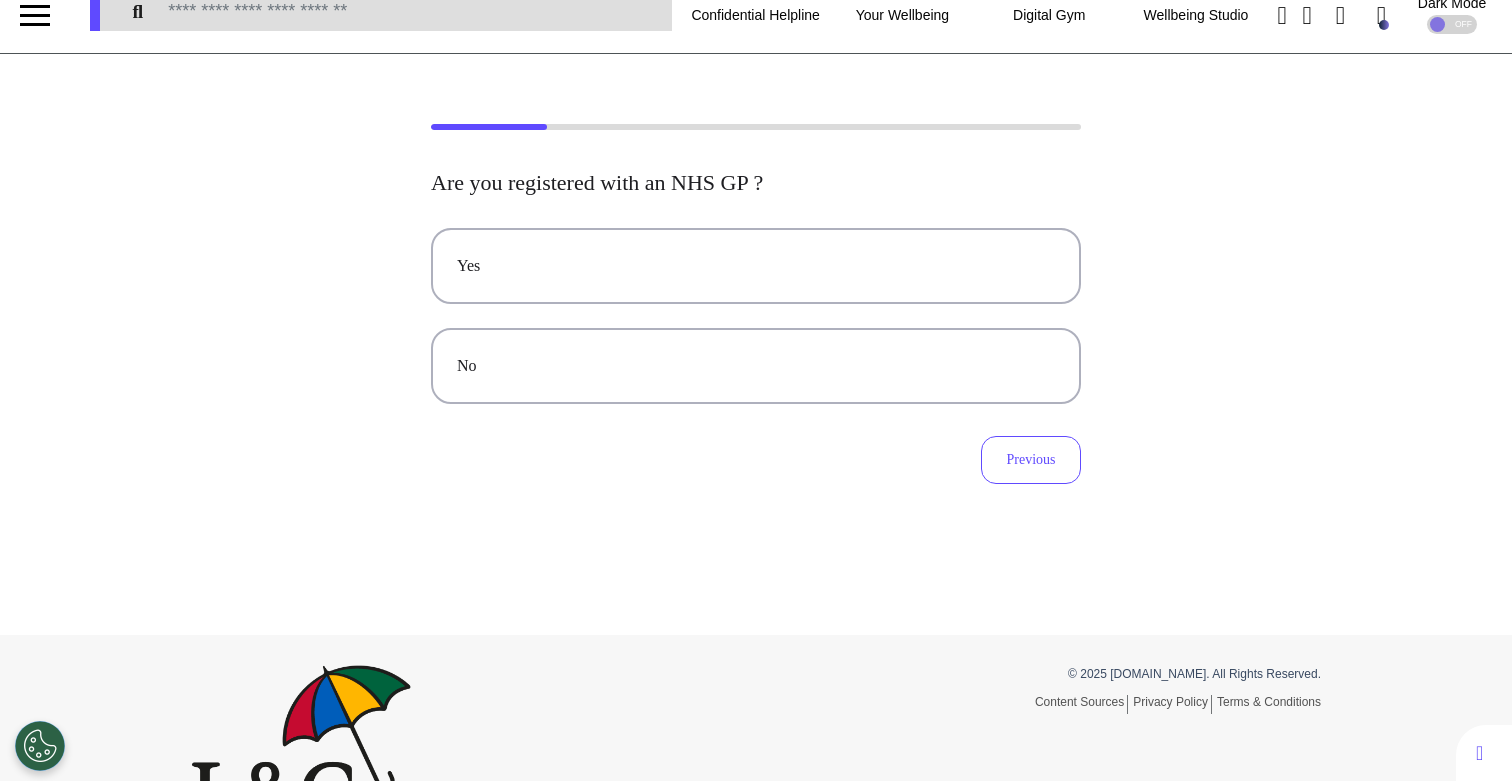 scroll, scrollTop: 0, scrollLeft: 0, axis: both 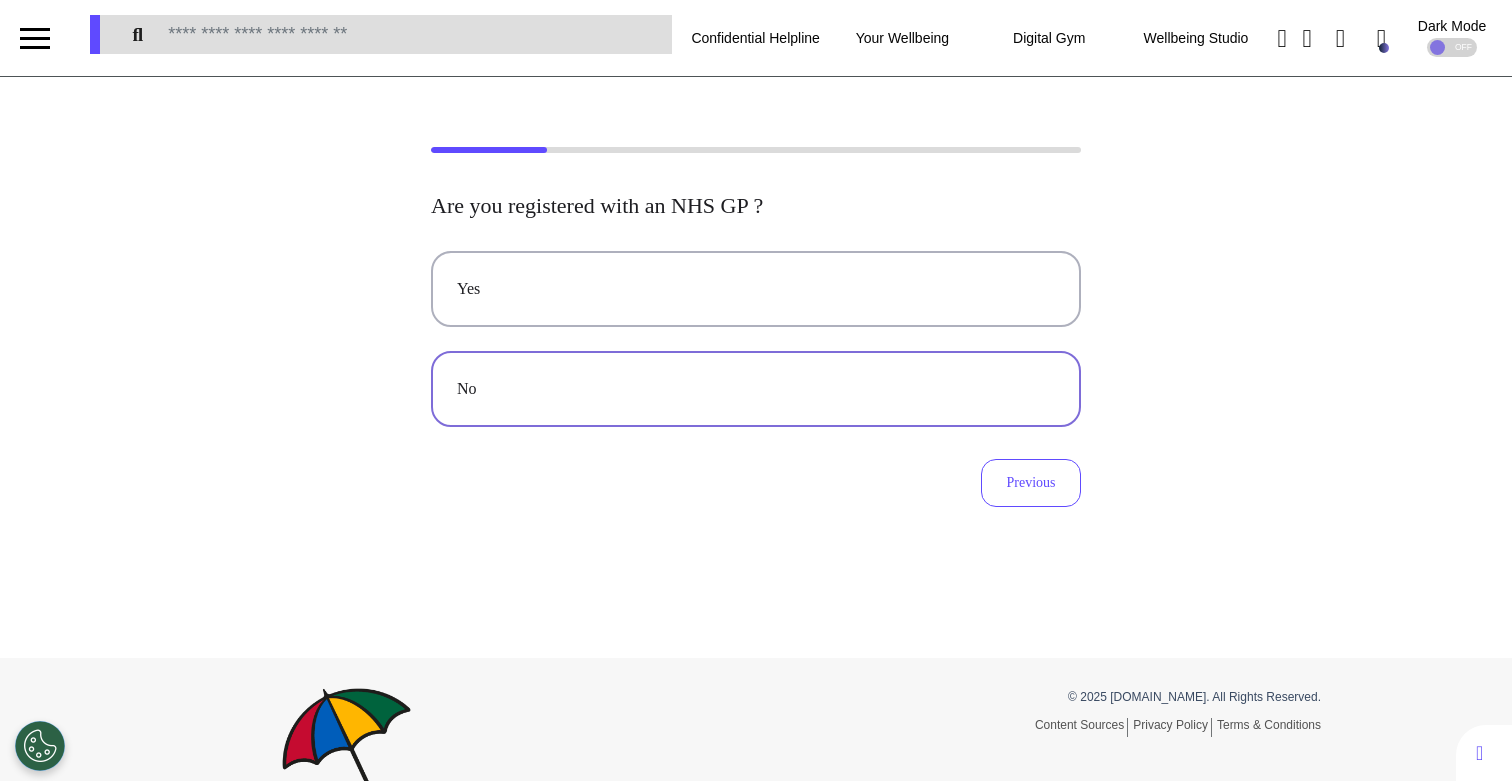 click on "No" at bounding box center (756, 389) 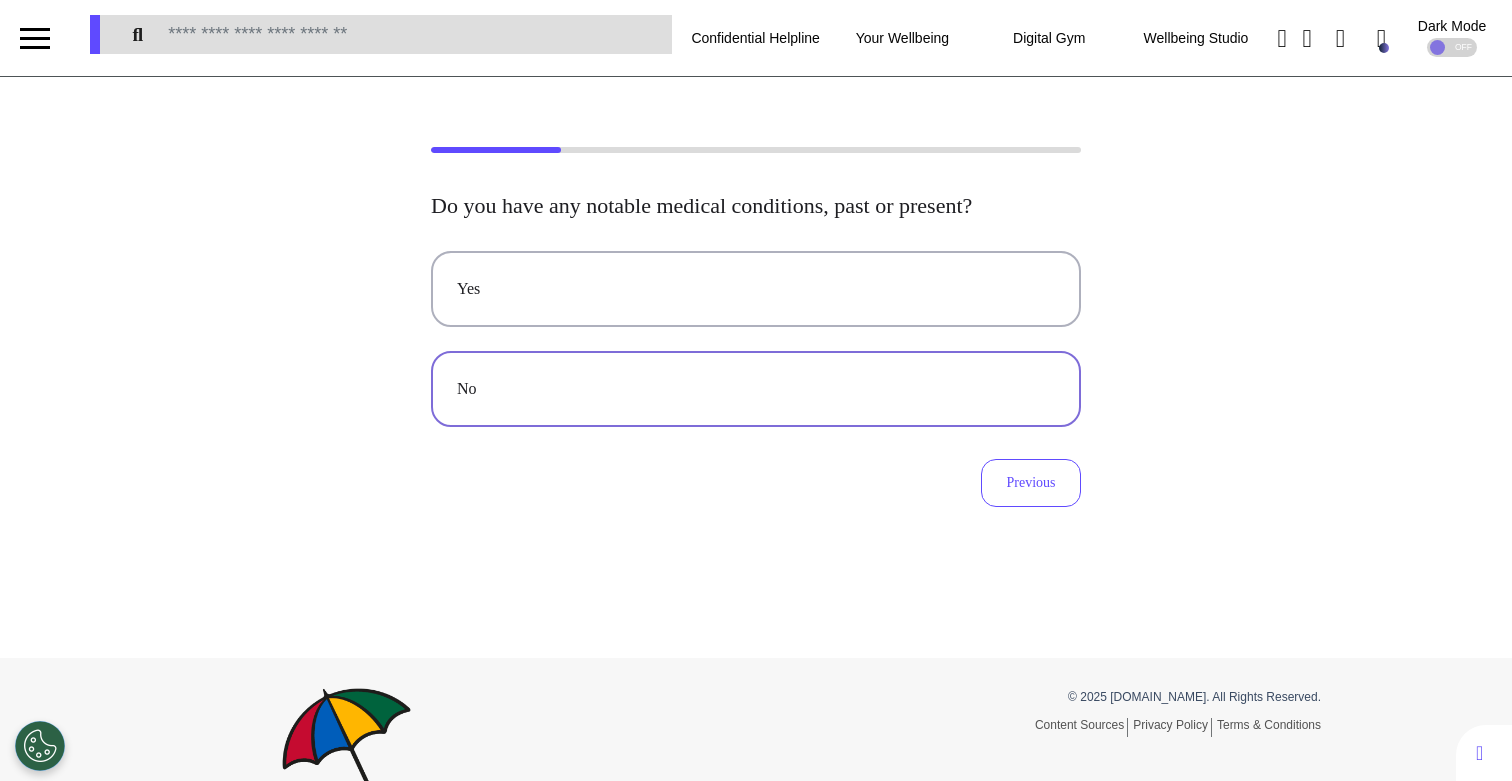 click on "No" at bounding box center (756, 389) 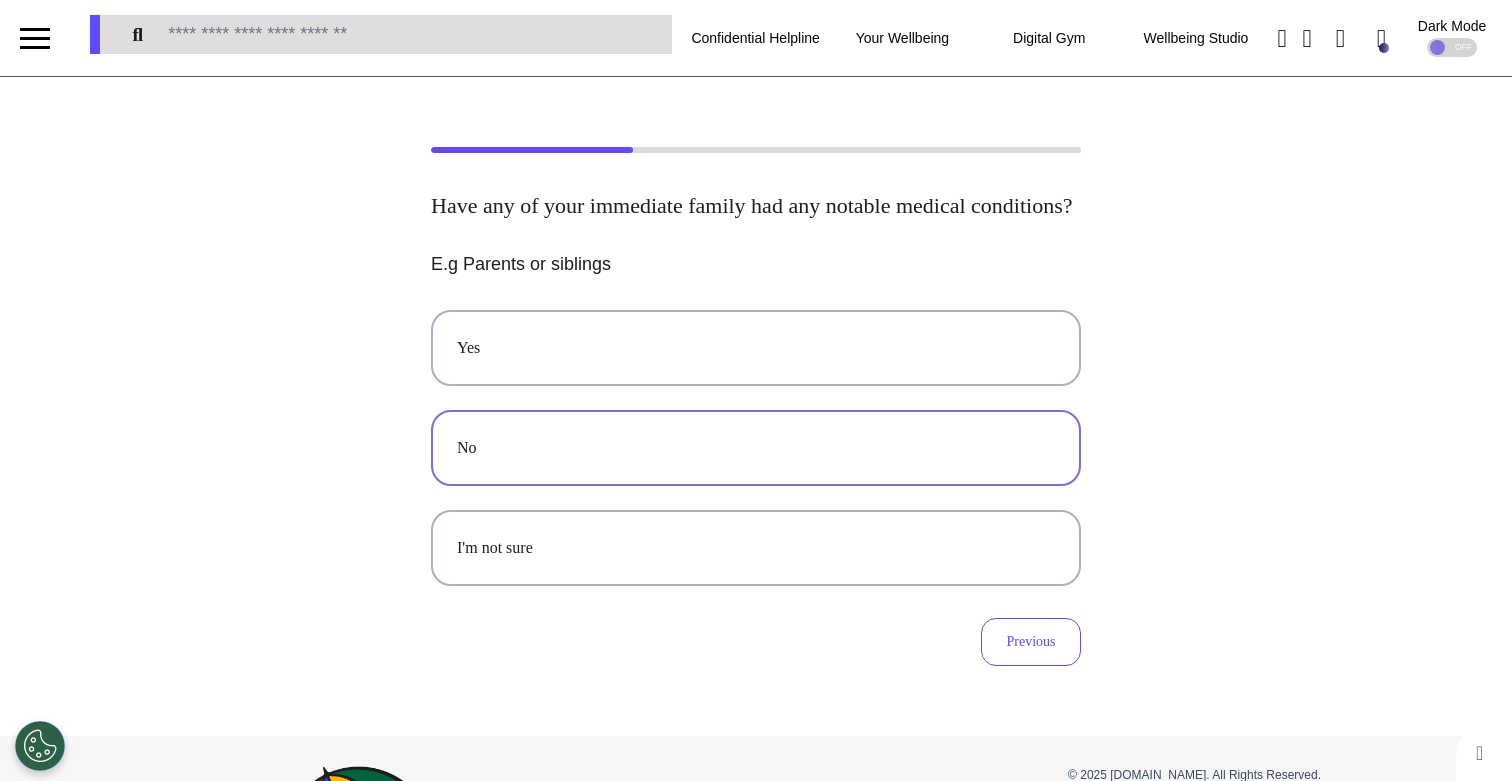click on "No" at bounding box center (756, 448) 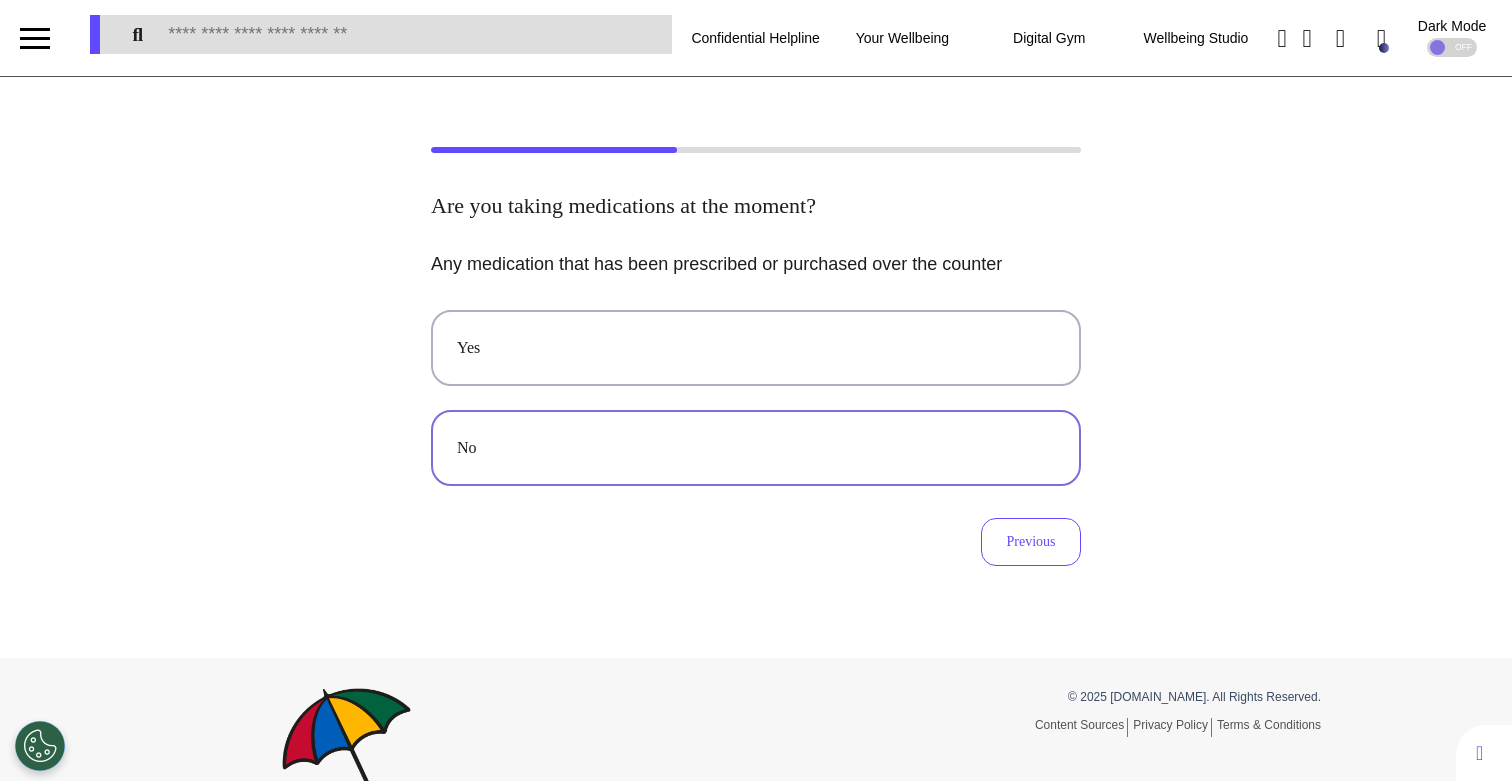 click on "No" at bounding box center [756, 448] 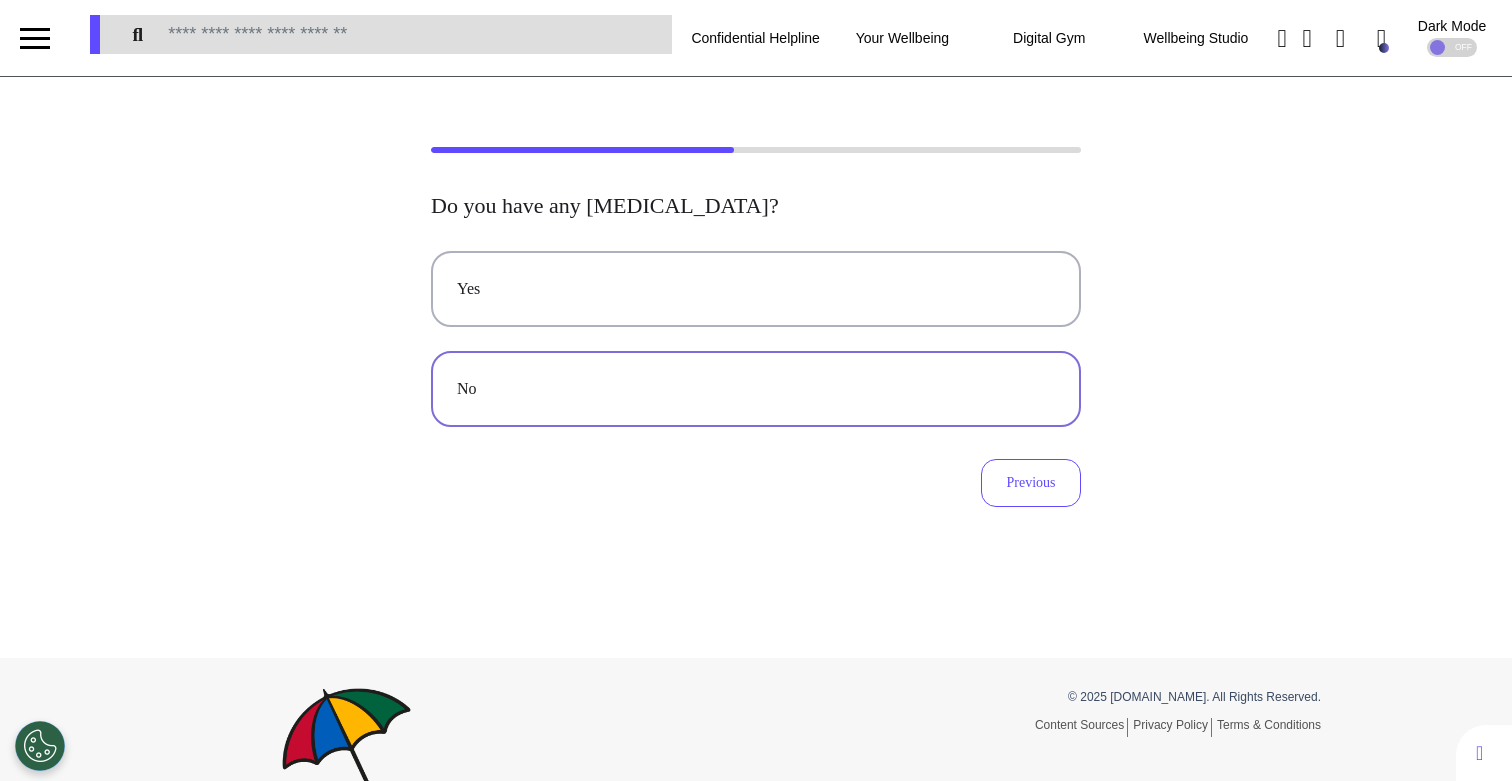 click on "No" at bounding box center [756, 389] 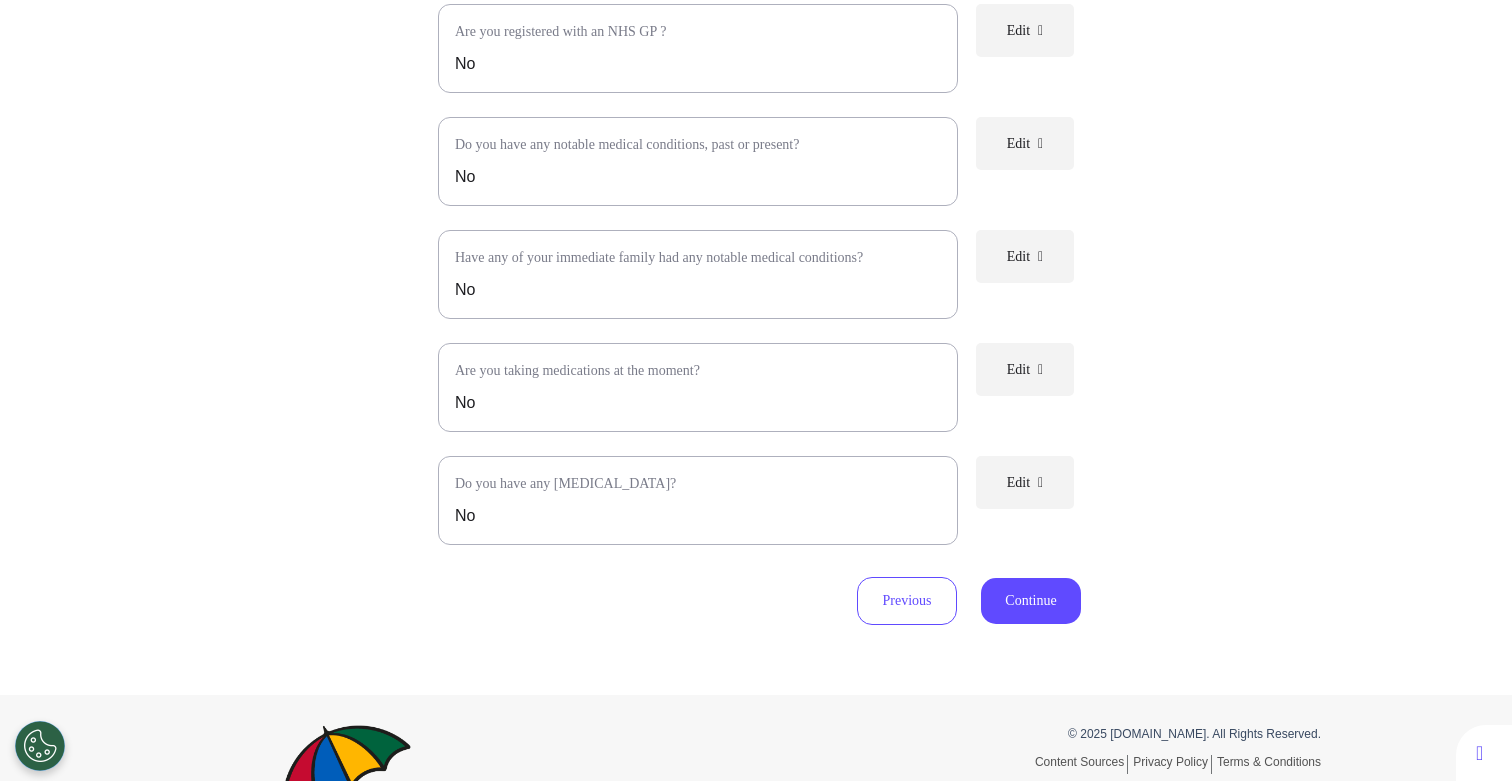 scroll, scrollTop: 458, scrollLeft: 0, axis: vertical 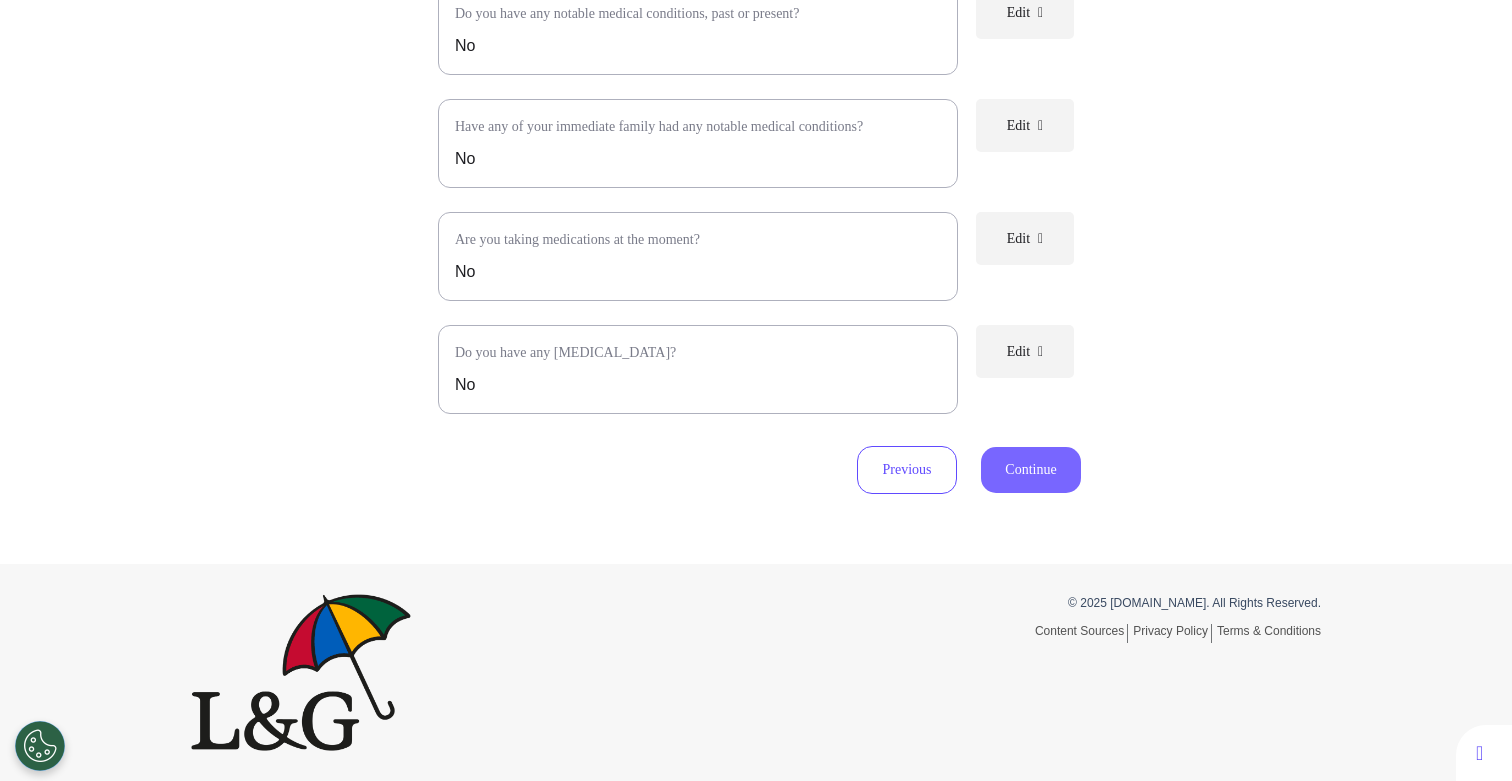 click on "Continue" at bounding box center [1031, 470] 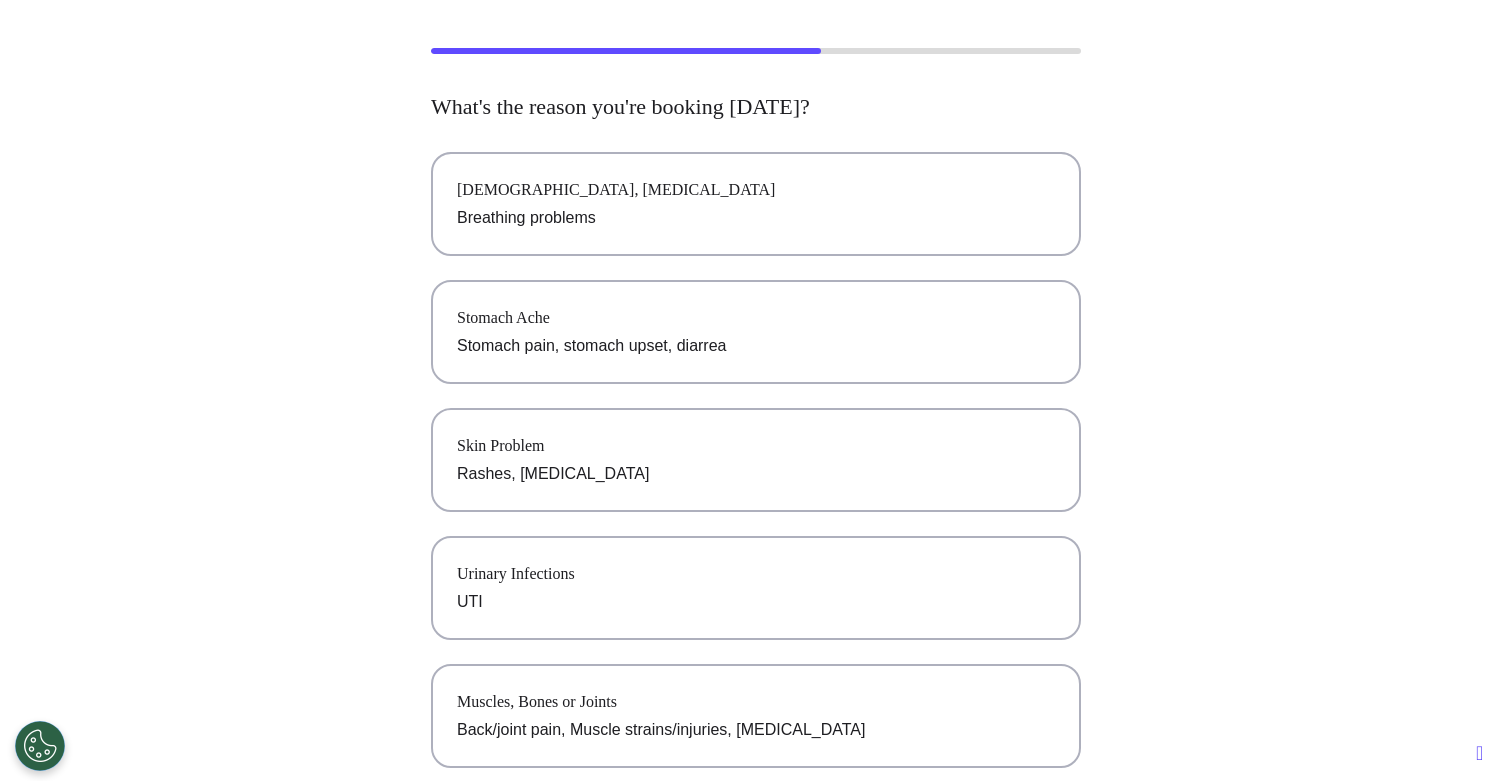 scroll, scrollTop: 0, scrollLeft: 0, axis: both 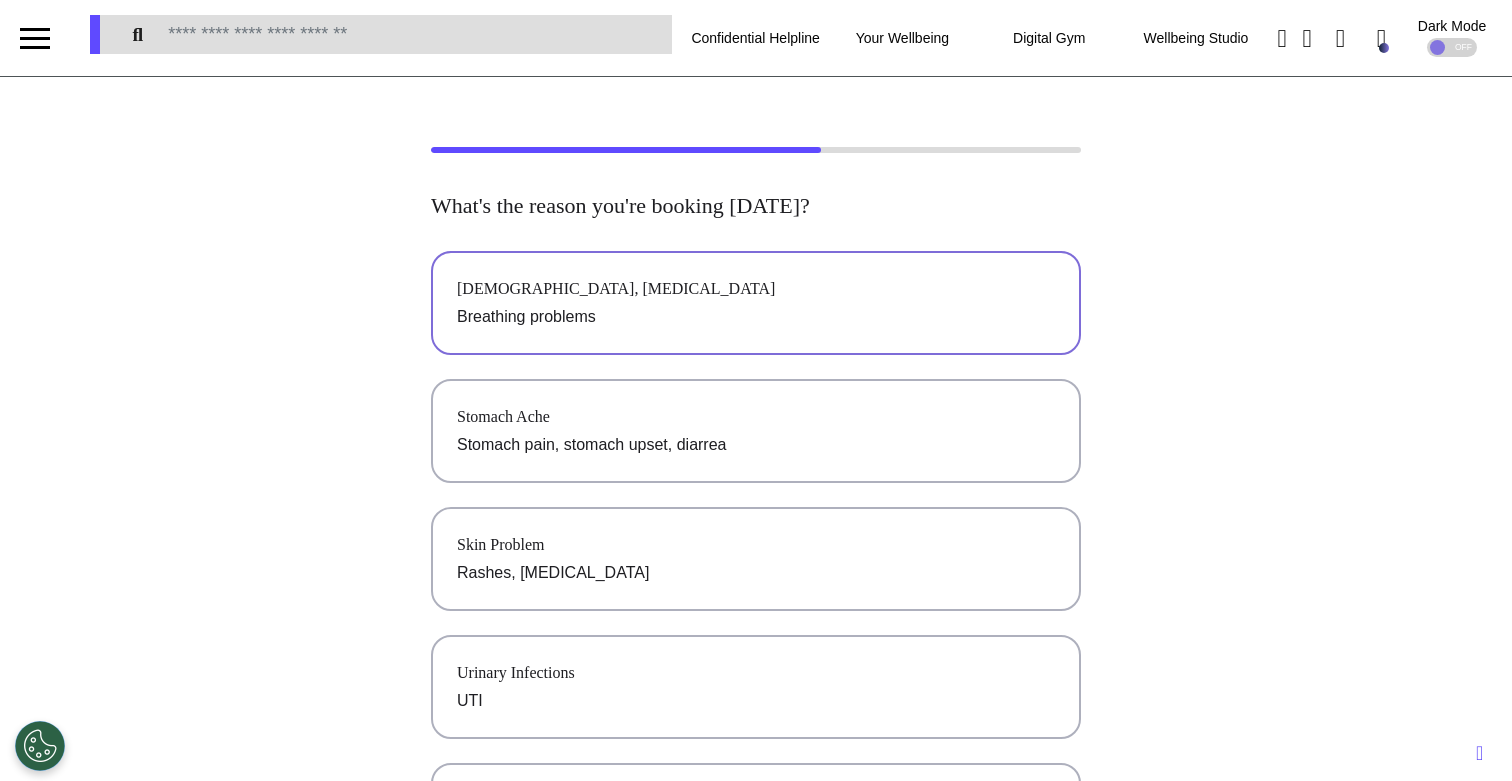 click on "[DEMOGRAPHIC_DATA], [MEDICAL_DATA]" at bounding box center (756, 289) 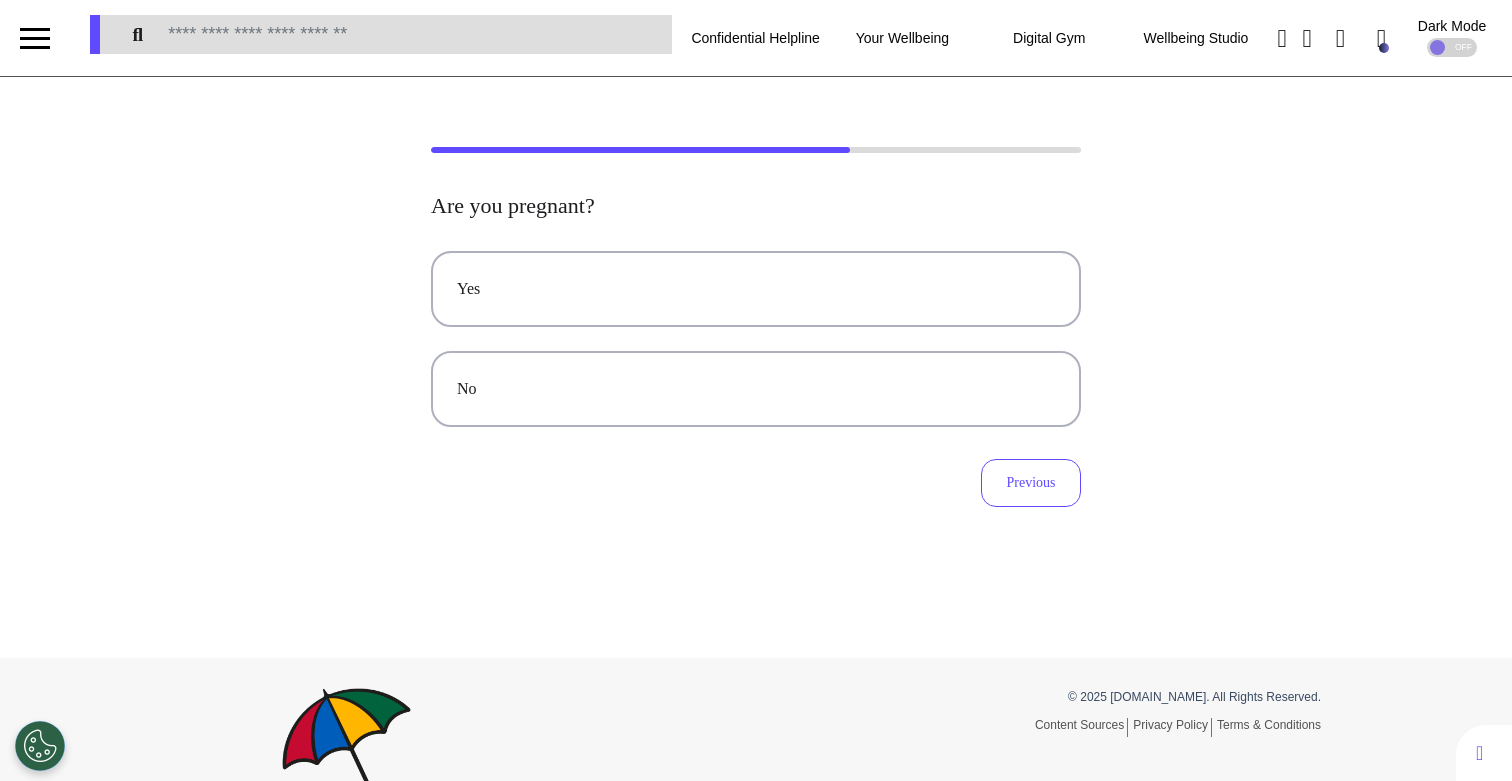 click on "Yes No Previous" at bounding box center (756, 379) 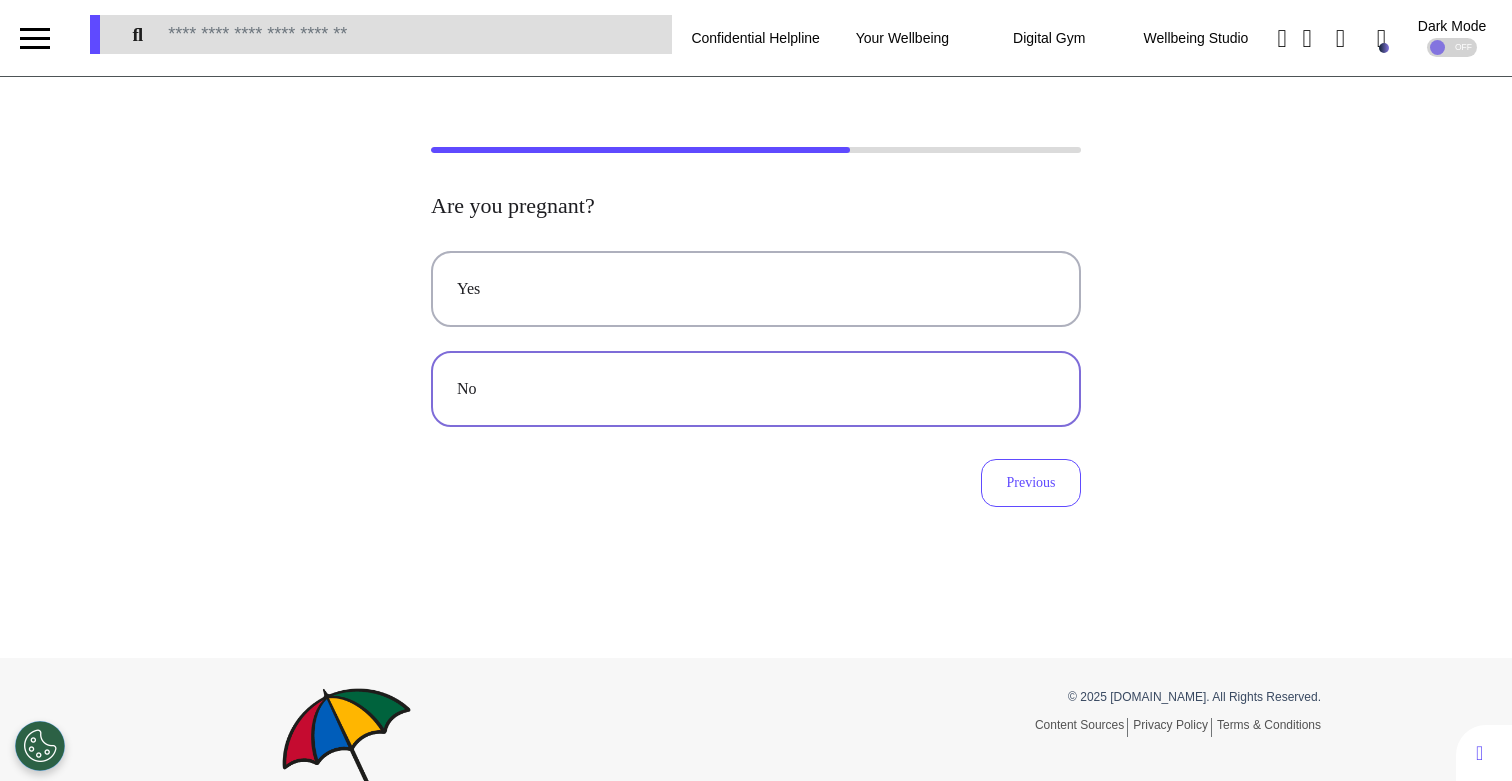 click on "No" at bounding box center (756, 389) 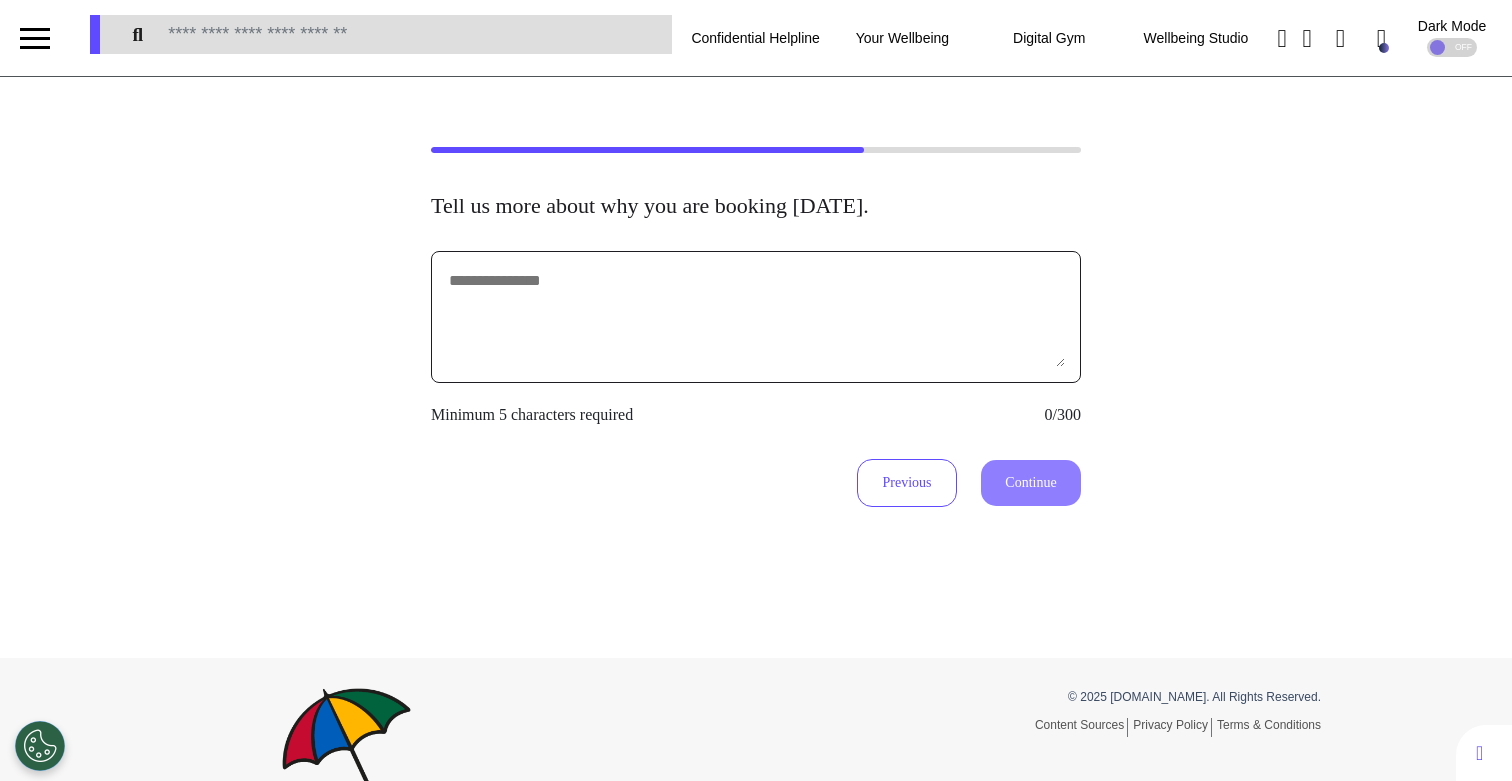 click at bounding box center [756, 317] 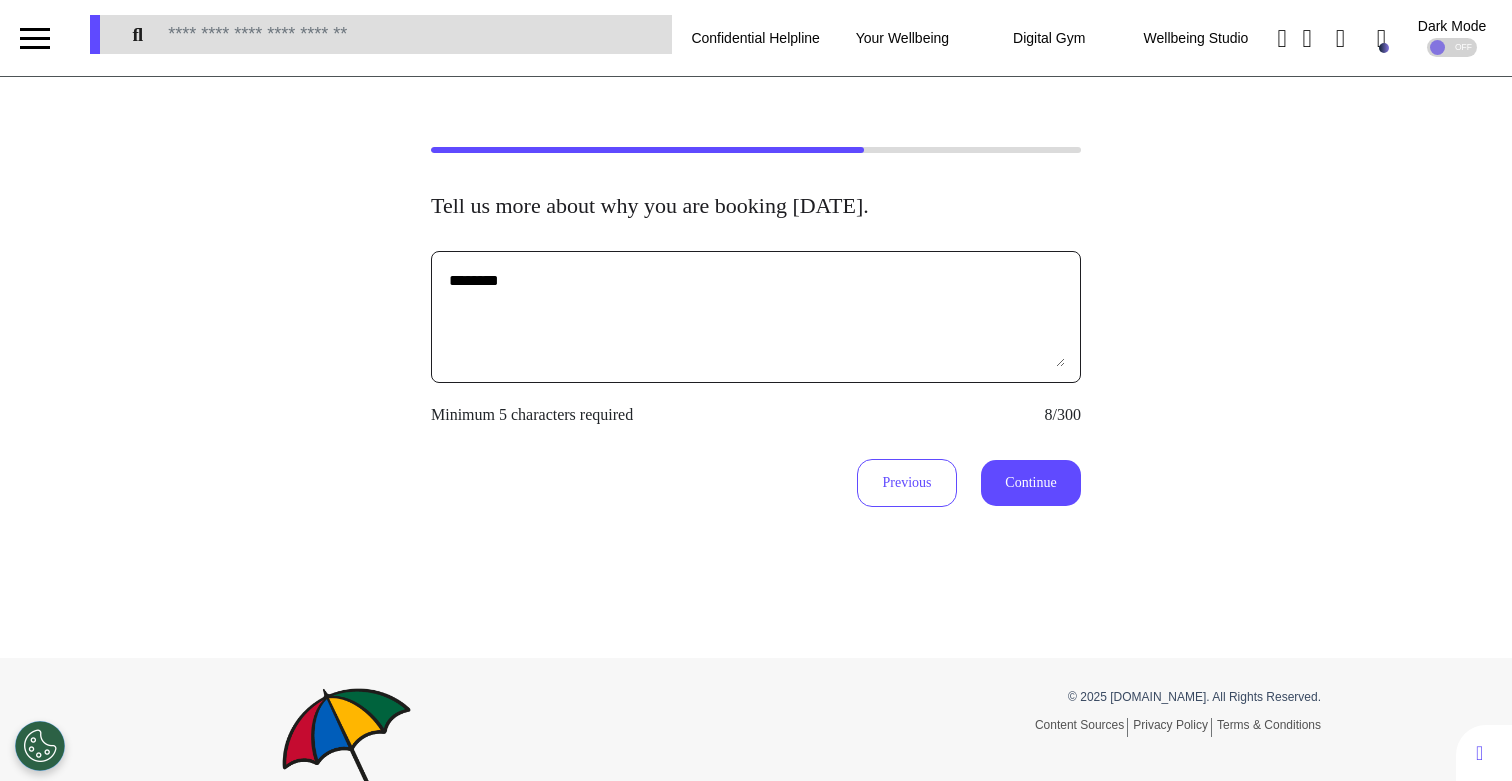 type on "********" 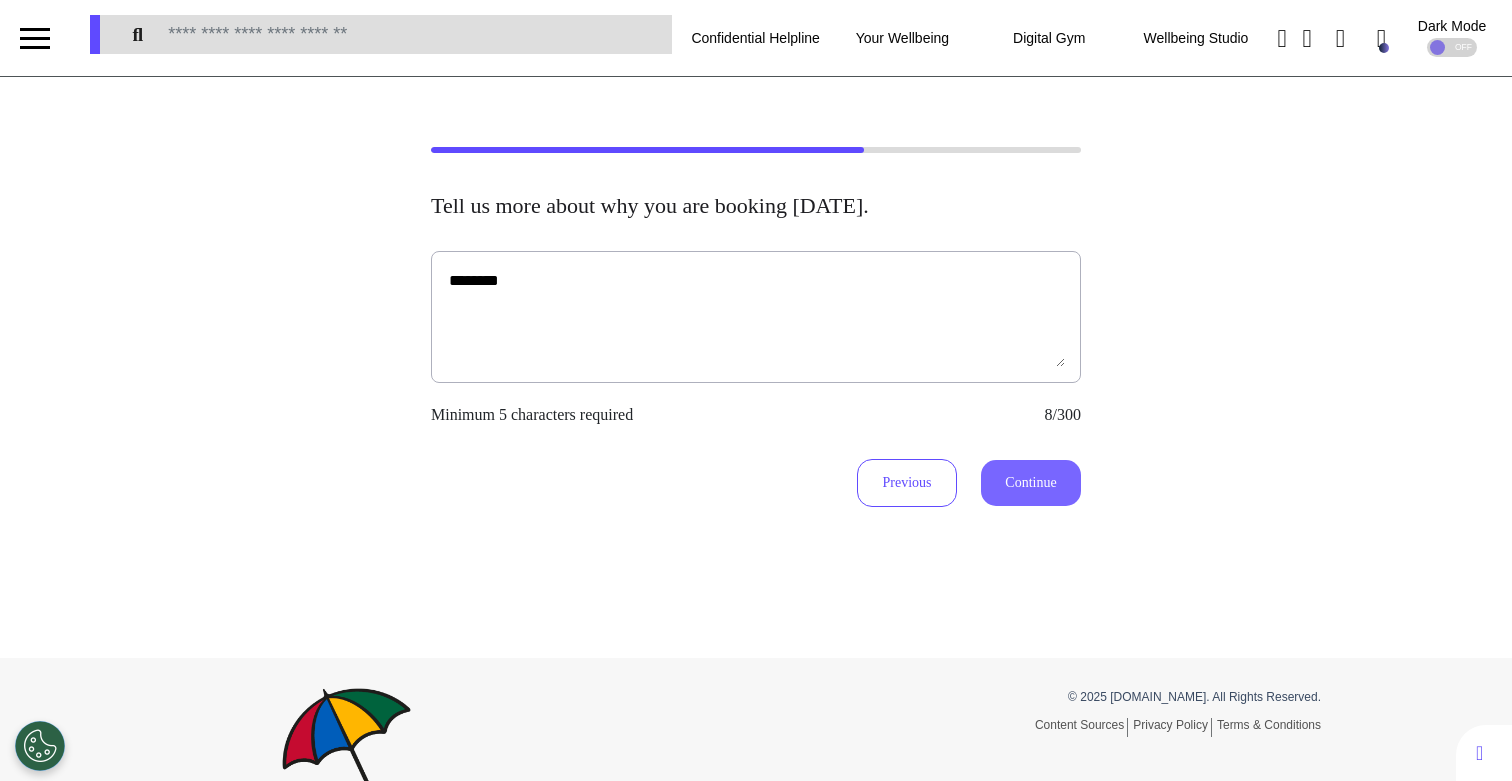 click on "Continue" at bounding box center (1031, 483) 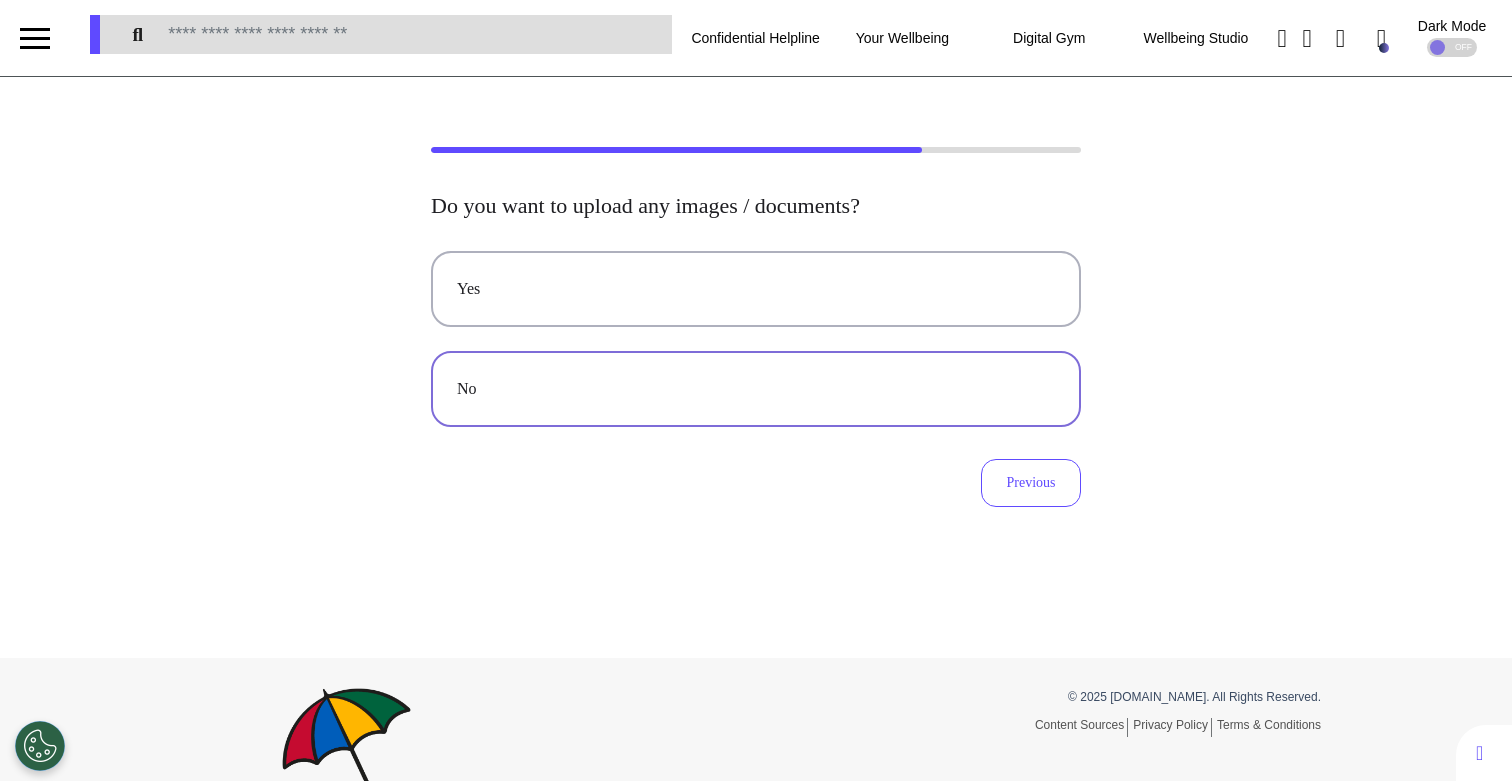 click on "No" at bounding box center (756, 389) 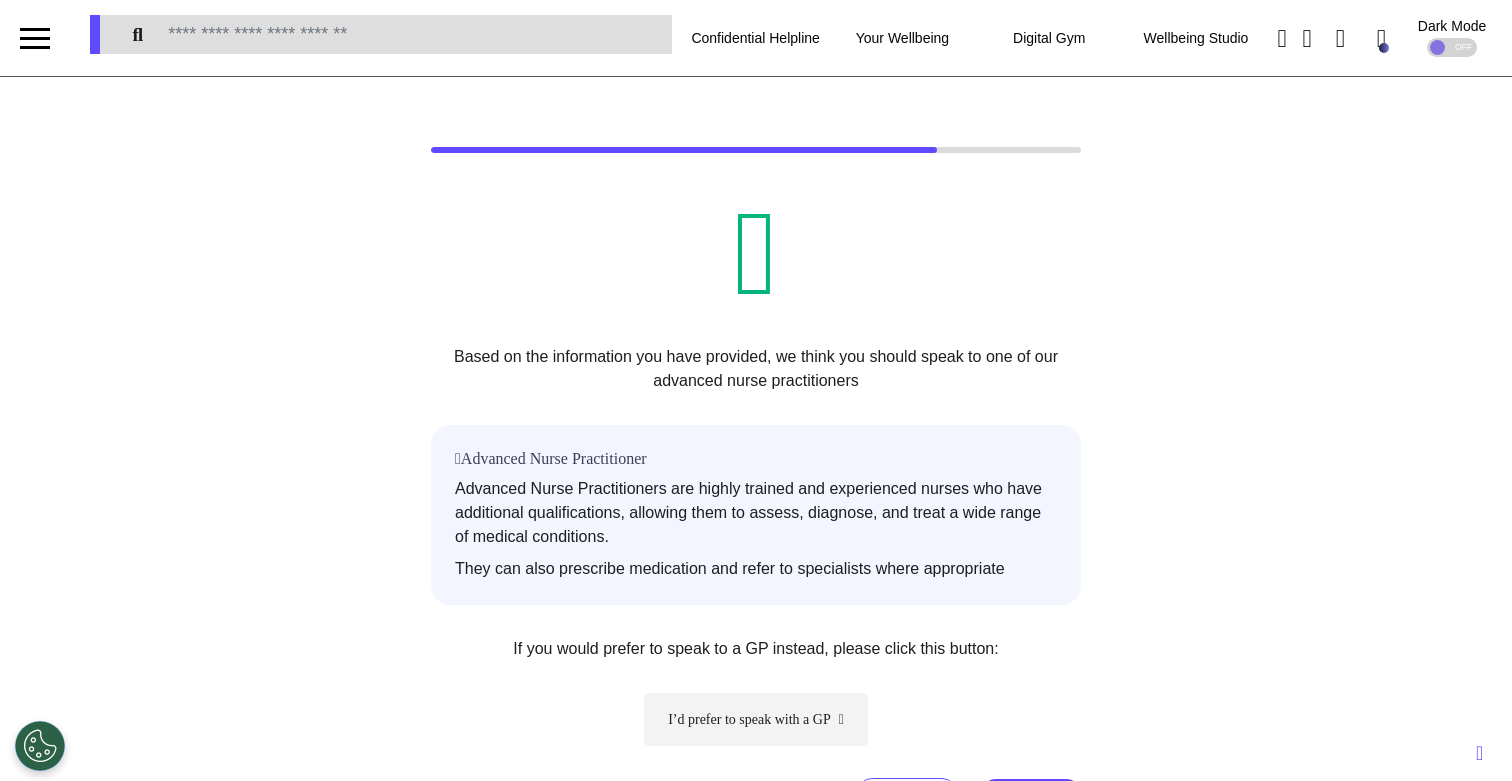 scroll, scrollTop: 331, scrollLeft: 0, axis: vertical 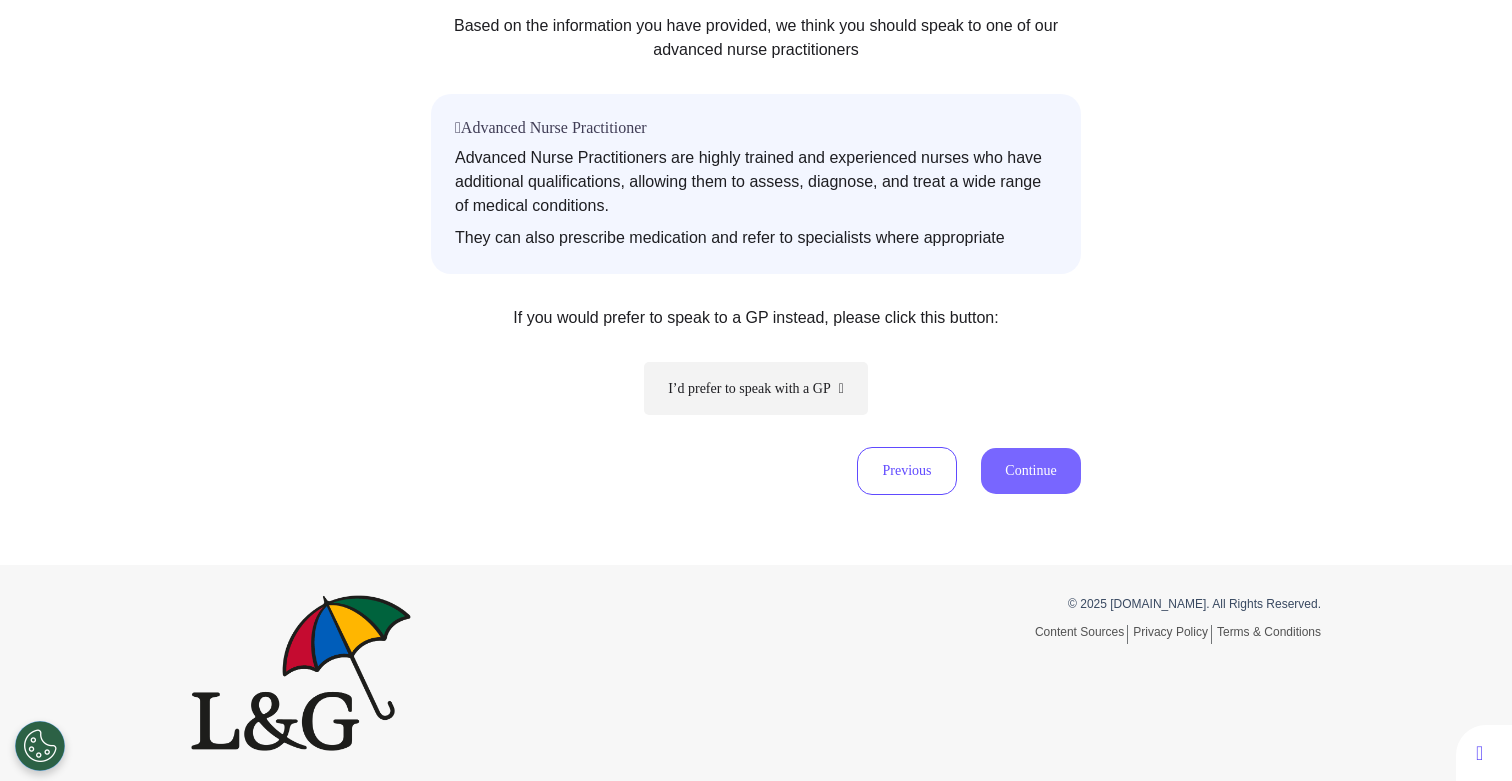 click on "Continue" at bounding box center (1031, 471) 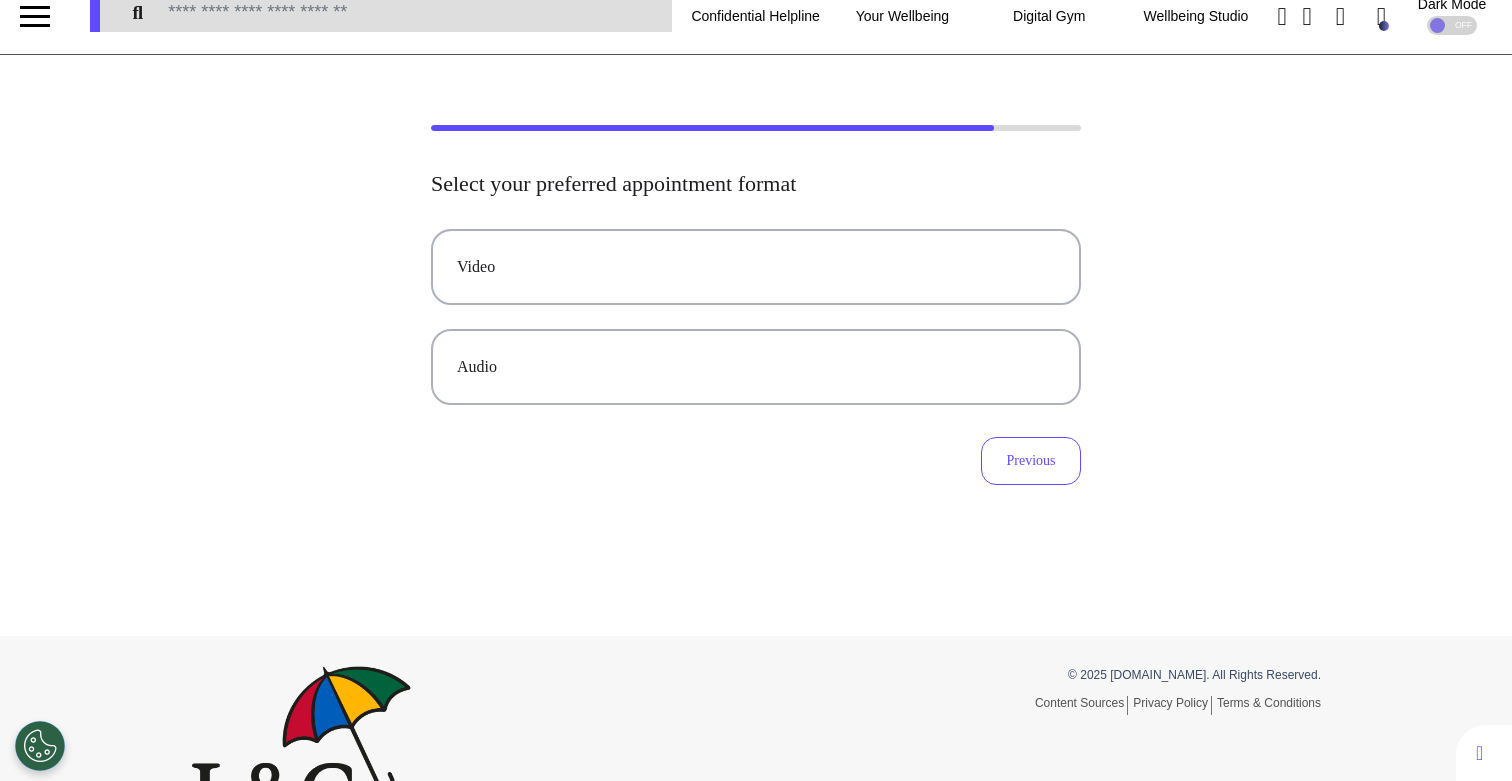 scroll, scrollTop: 0, scrollLeft: 0, axis: both 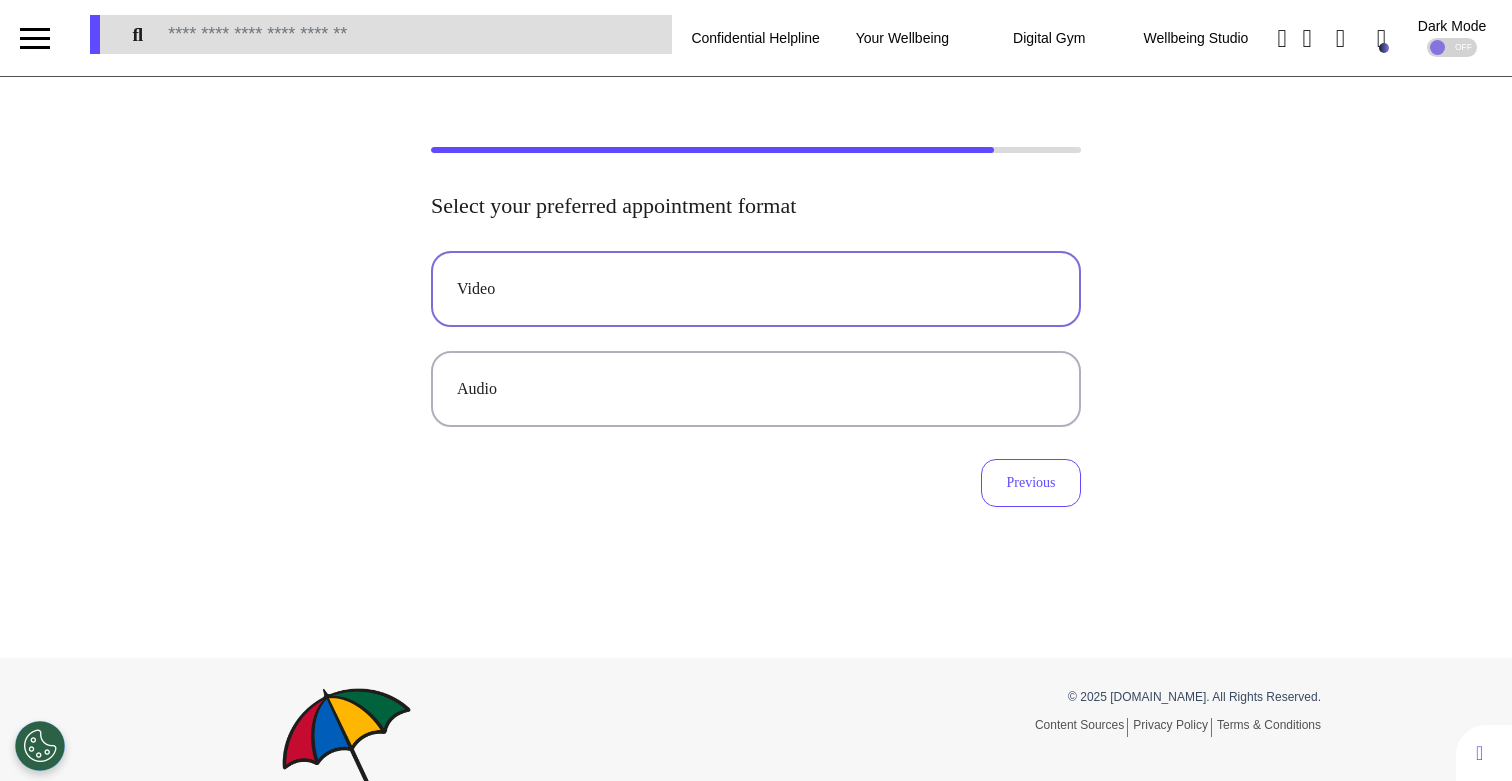 click on "Video" at bounding box center [756, 289] 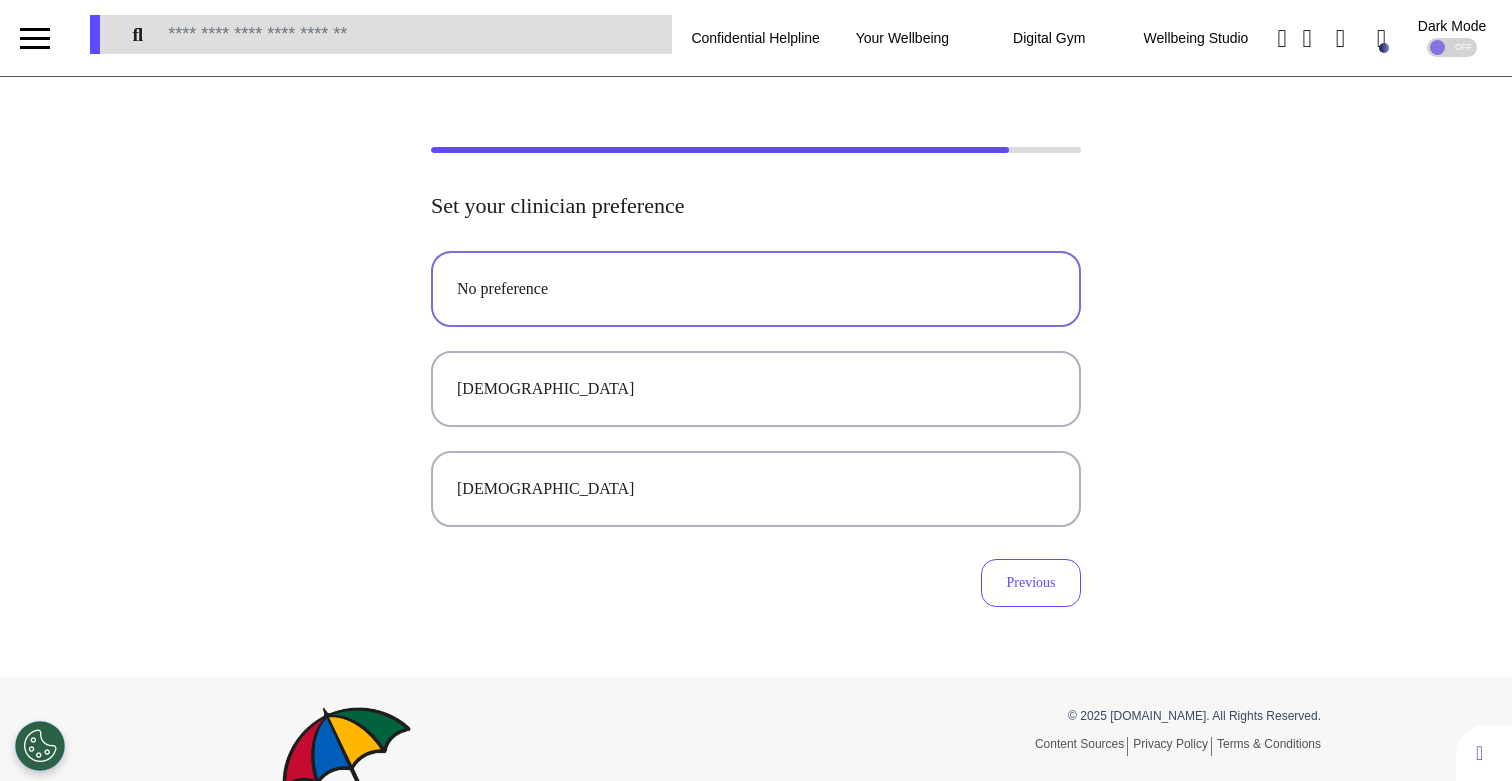 click on "No preference" at bounding box center (756, 289) 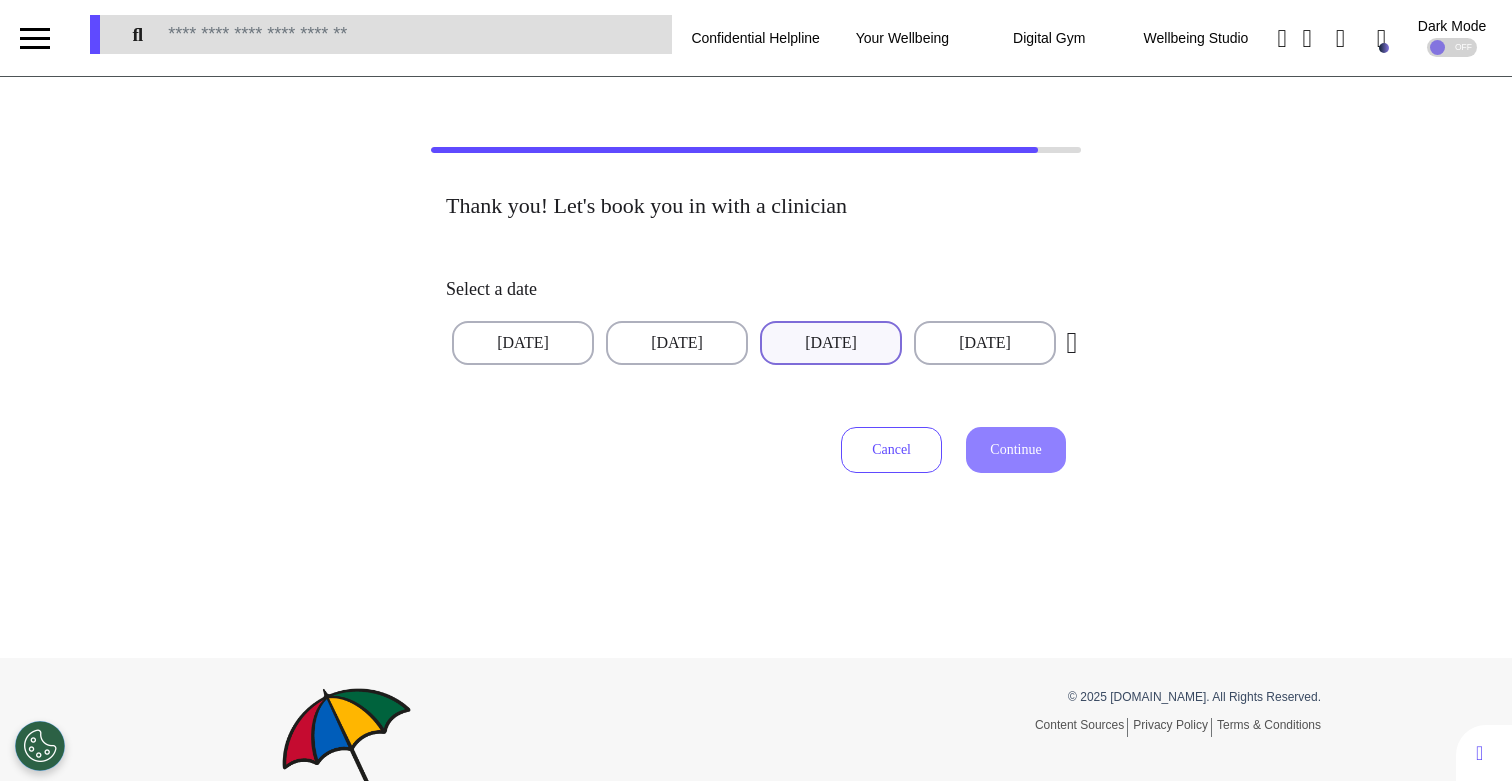 click on "[DATE]" at bounding box center (831, 343) 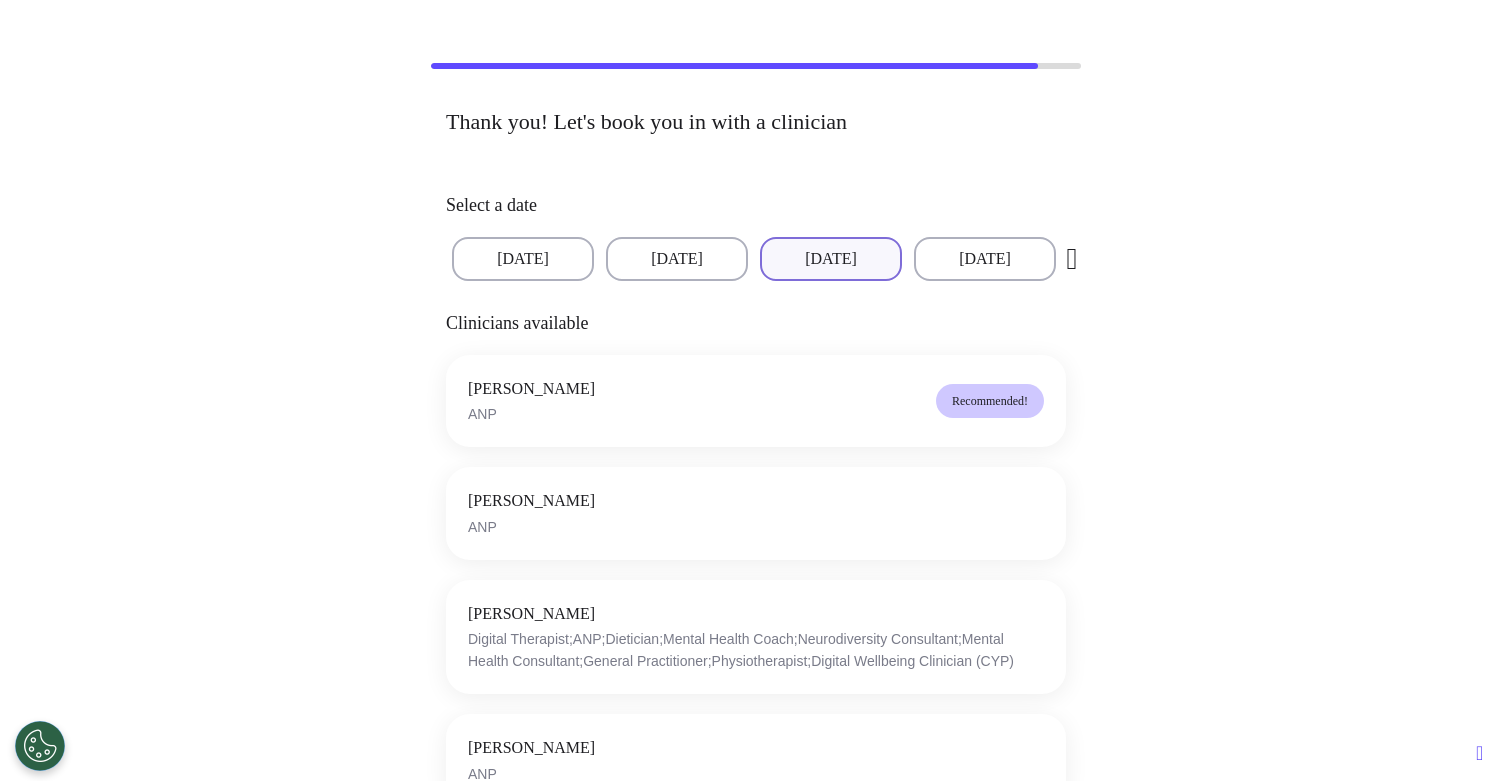 scroll, scrollTop: 264, scrollLeft: 0, axis: vertical 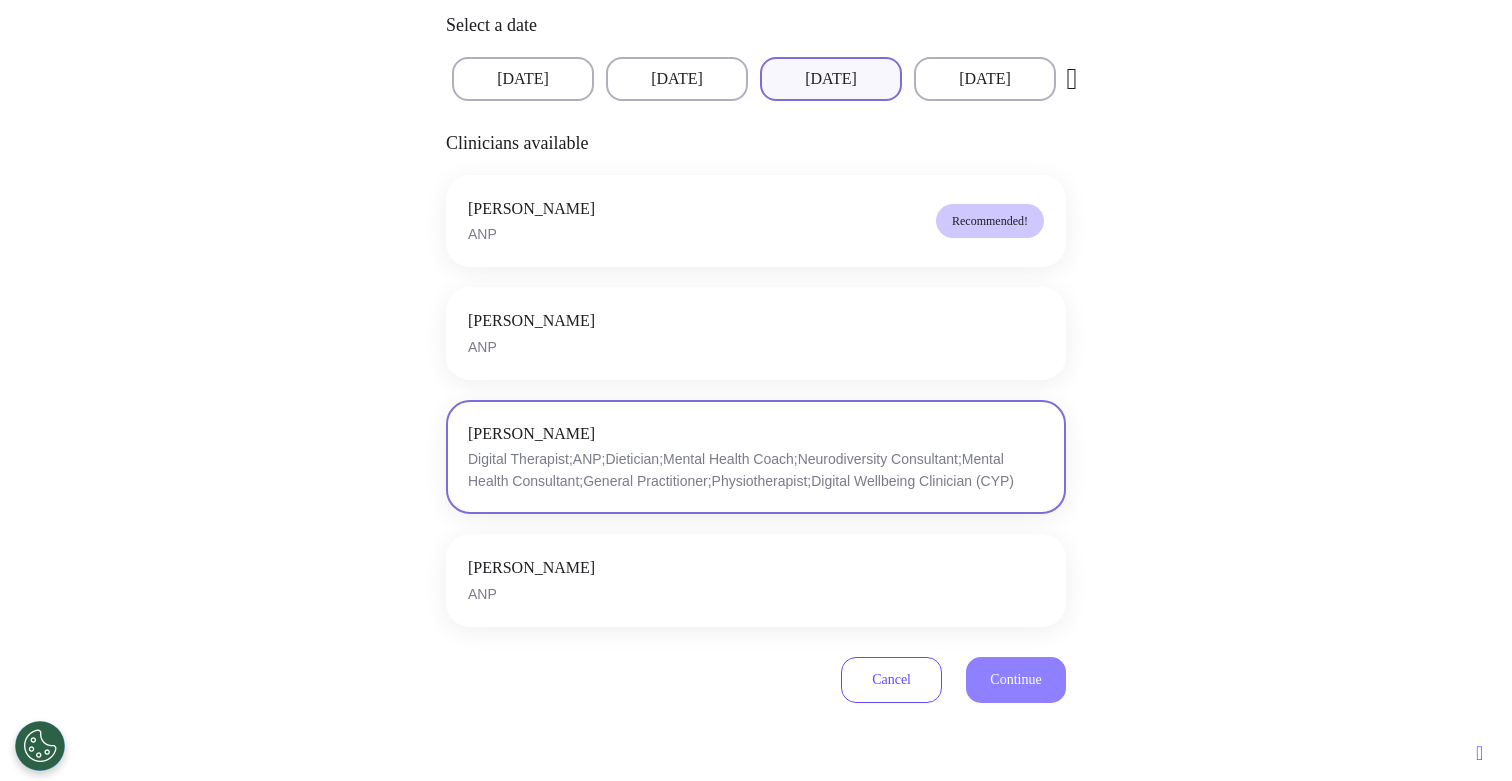 click on "[PERSON_NAME] Digital Therapist;ANP;Dietician;Mental Health Coach;Neurodiversity Consultant;Mental Health Consultant;General Practitioner;Physiotherapist;Digital Wellbeing Clinician (CYP)" at bounding box center (756, 457) 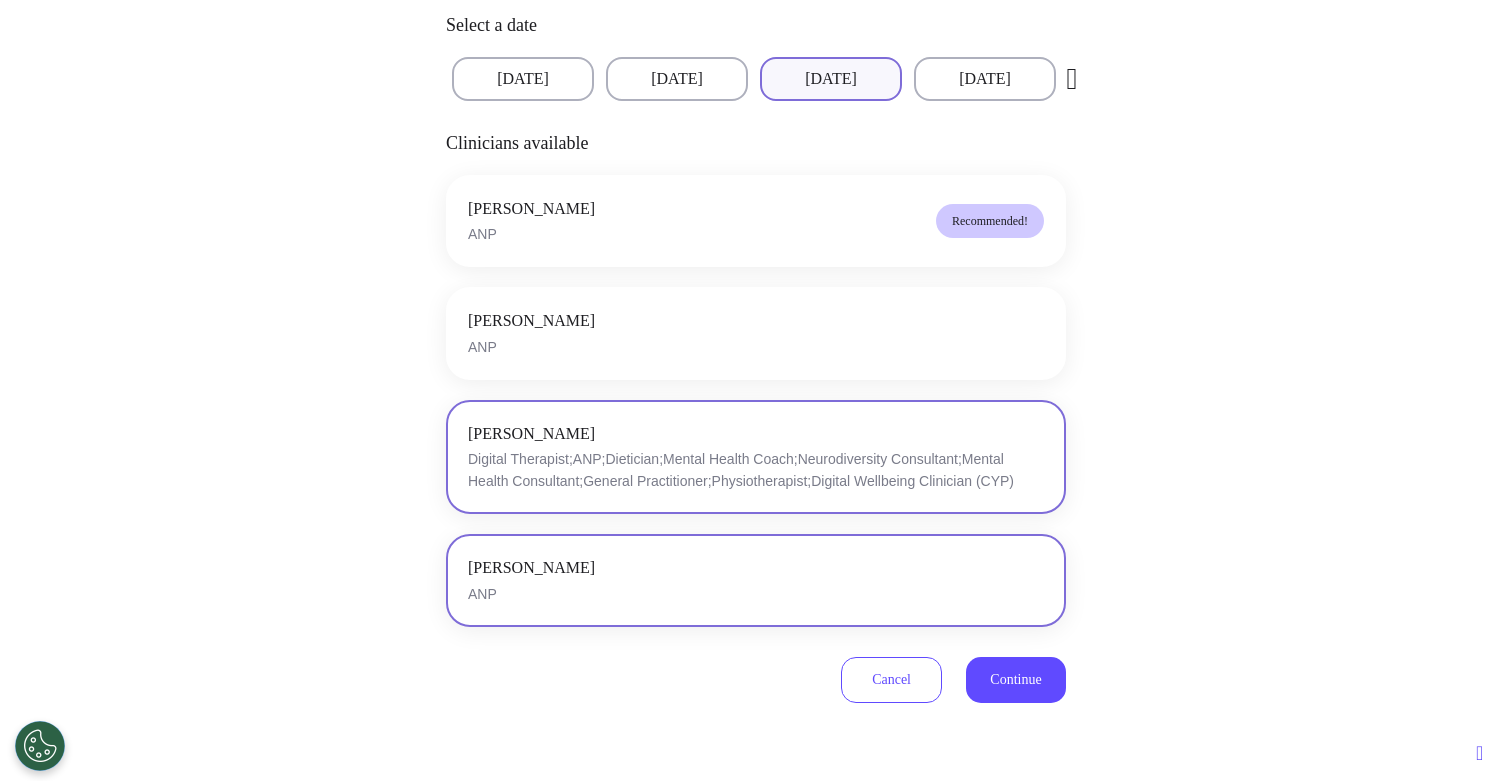 click on "[PERSON_NAME] ANP" at bounding box center [756, 580] 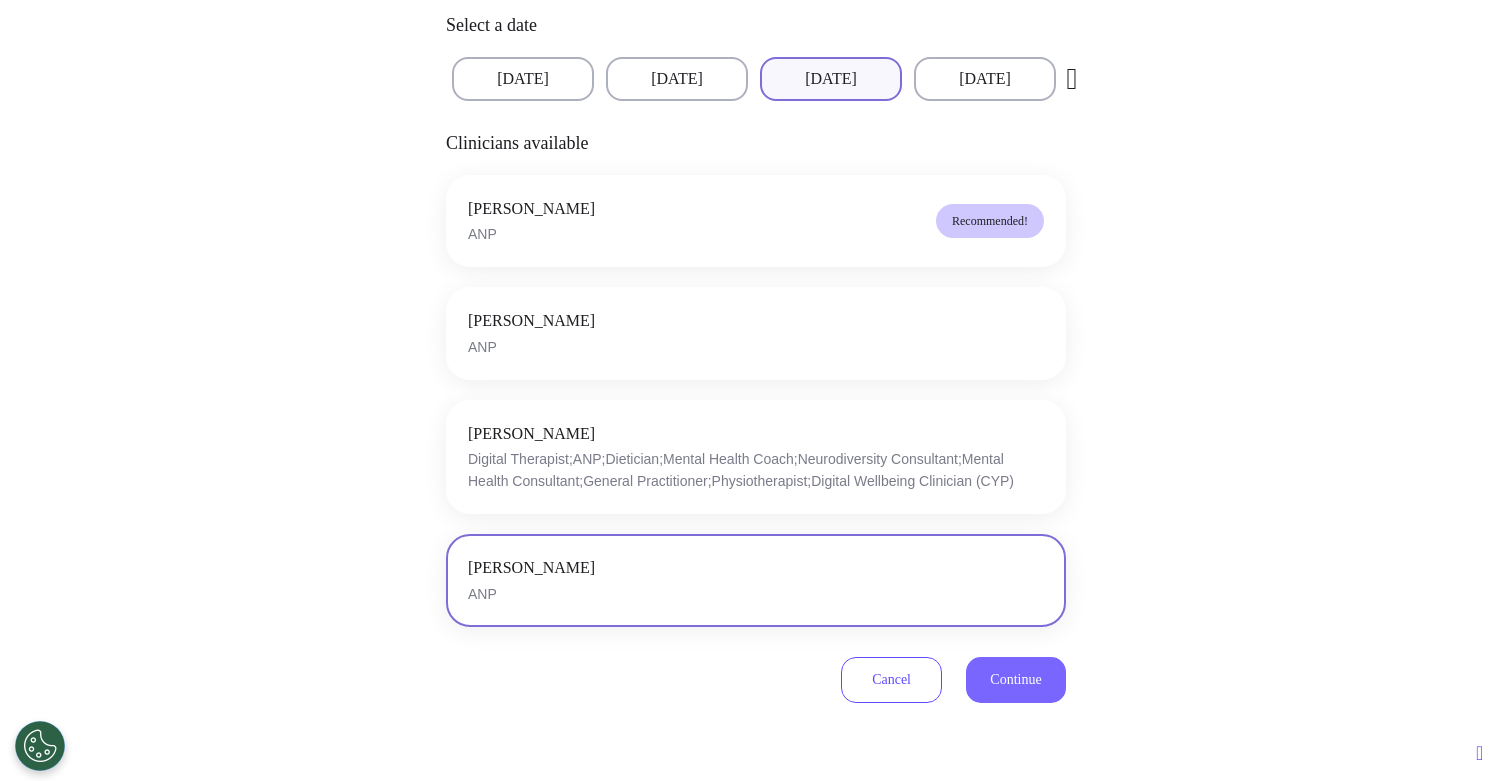 click on "Continue" at bounding box center [1015, 679] 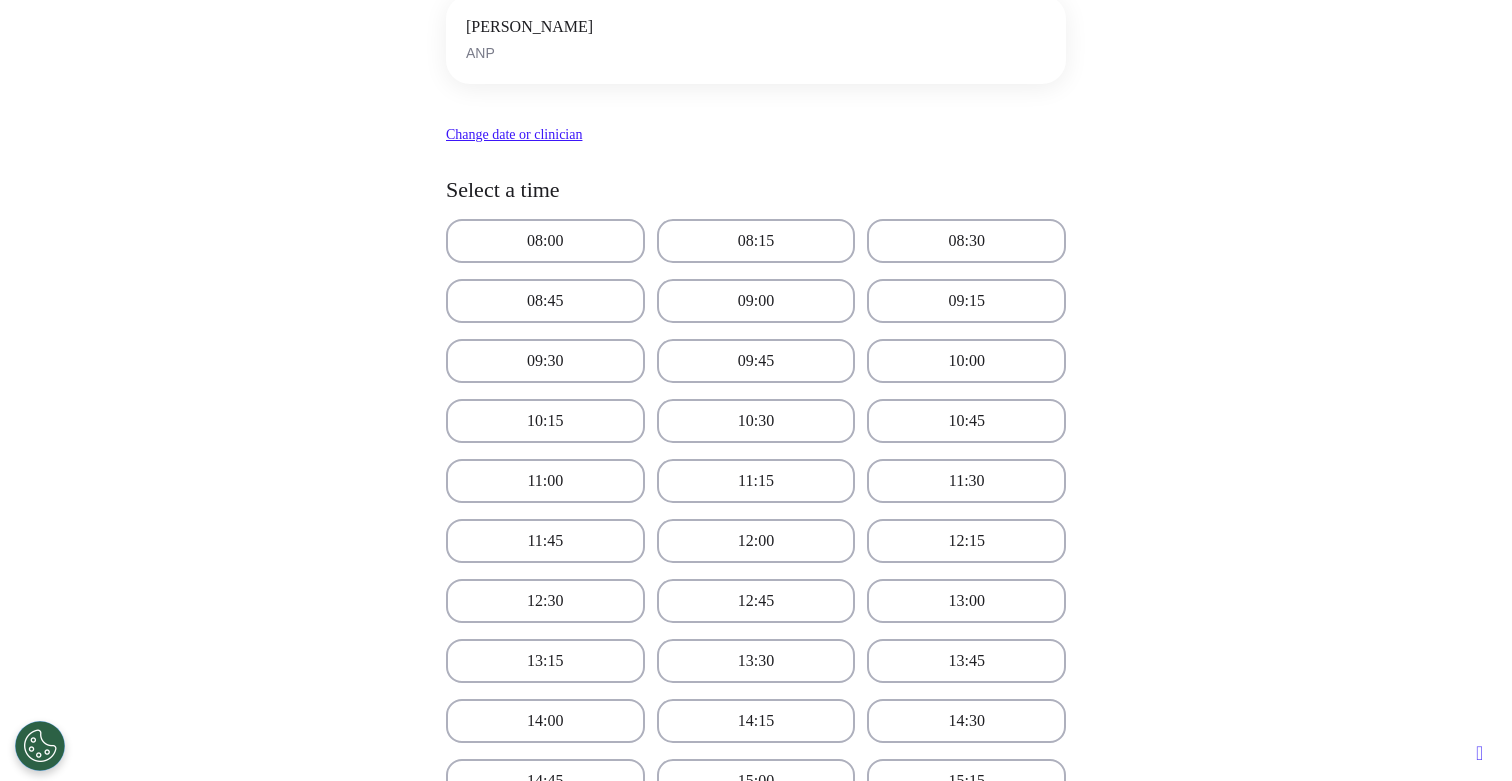 scroll, scrollTop: 308, scrollLeft: 0, axis: vertical 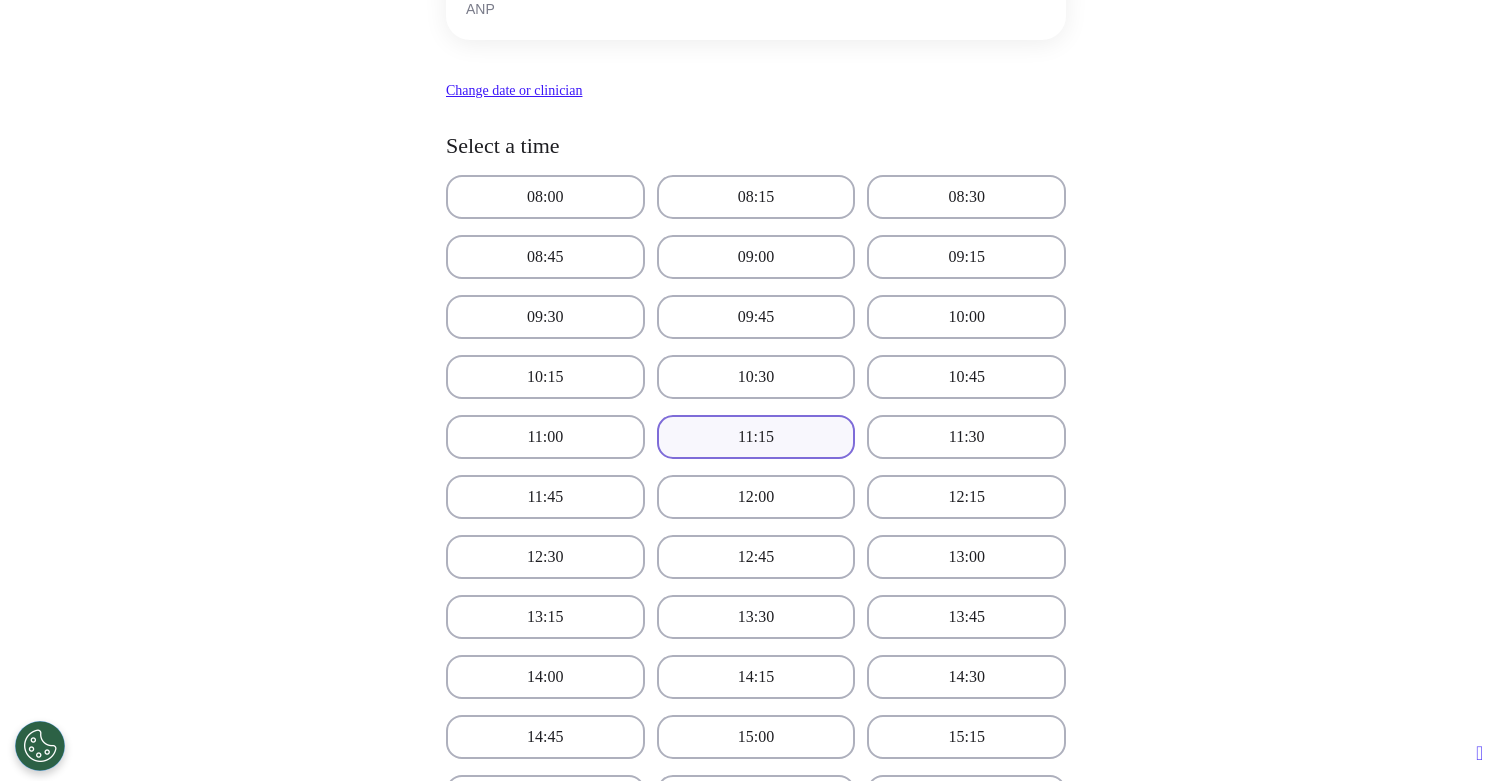 click on "11:15" at bounding box center [756, 437] 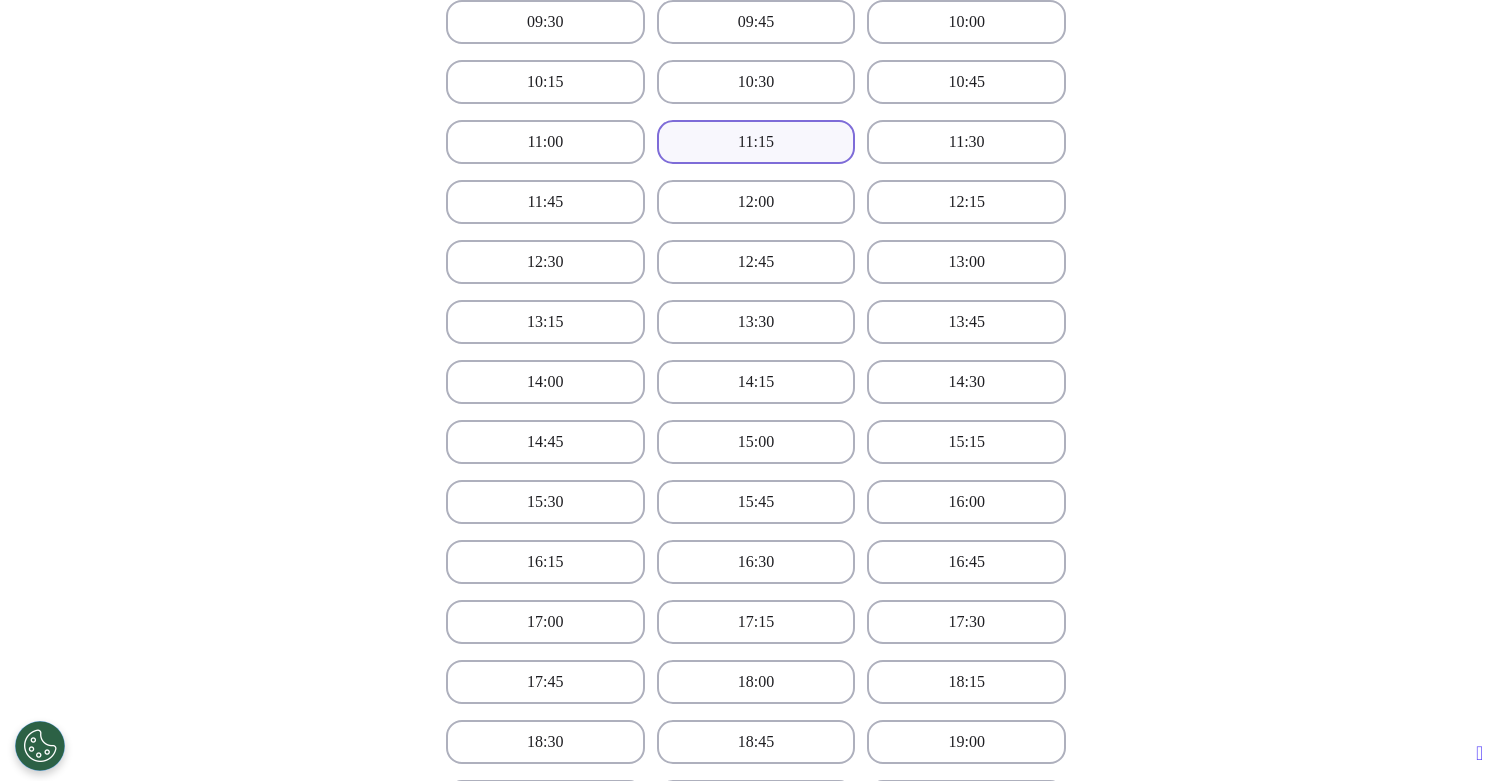 scroll, scrollTop: 1306, scrollLeft: 0, axis: vertical 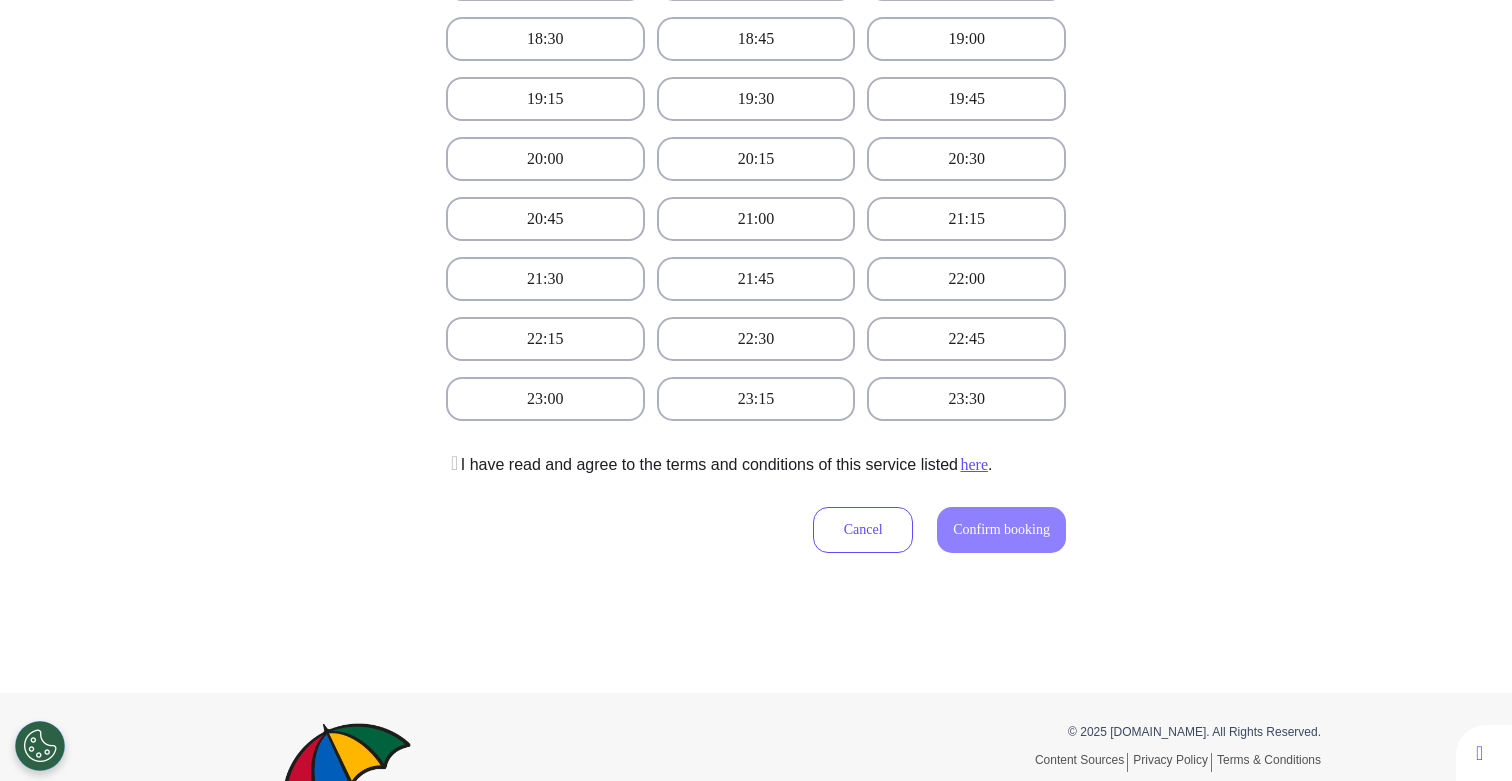 click on "I have read and agree to the terms and conditions of this service listed  here ." at bounding box center (719, 465) 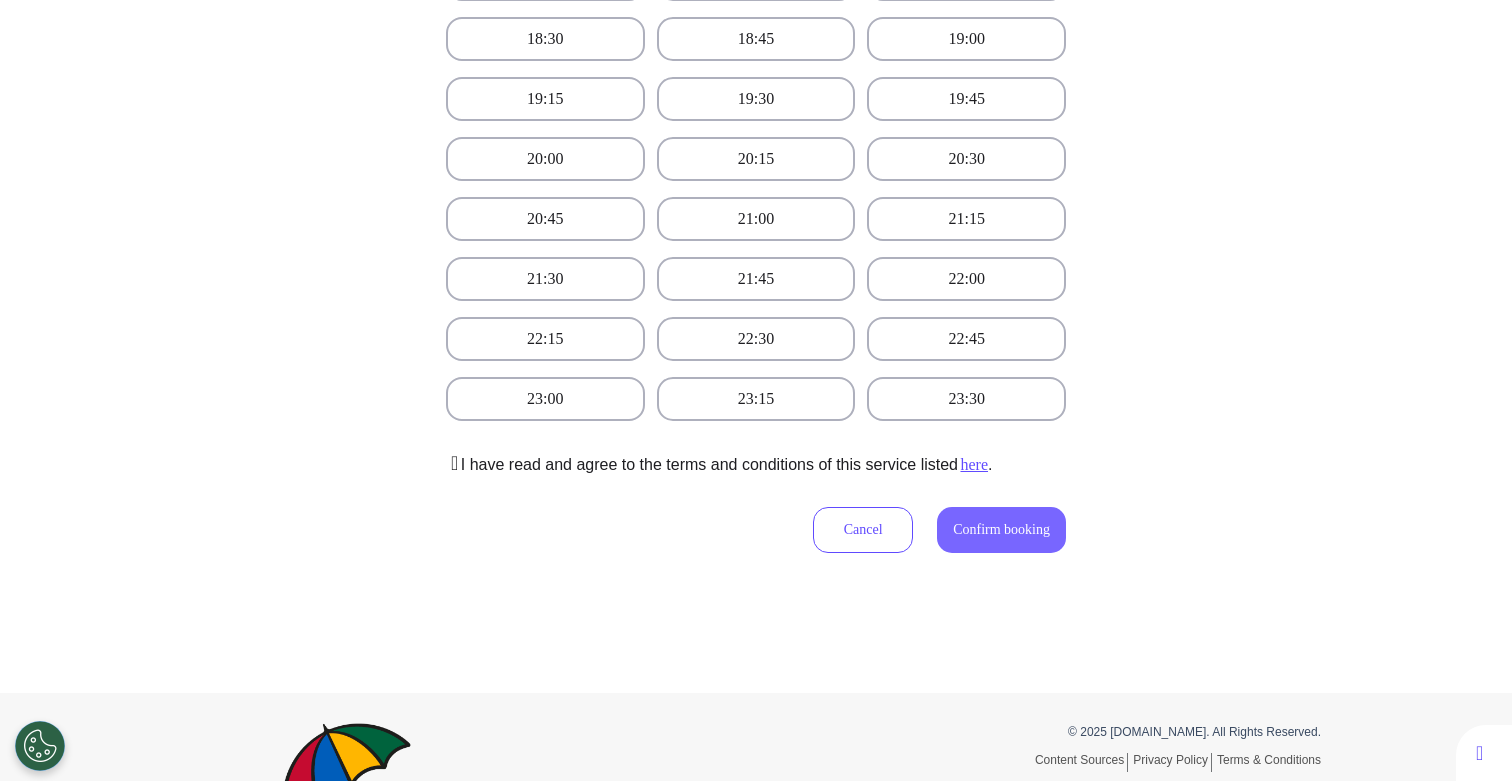 click on "Confirm booking" at bounding box center (1001, 529) 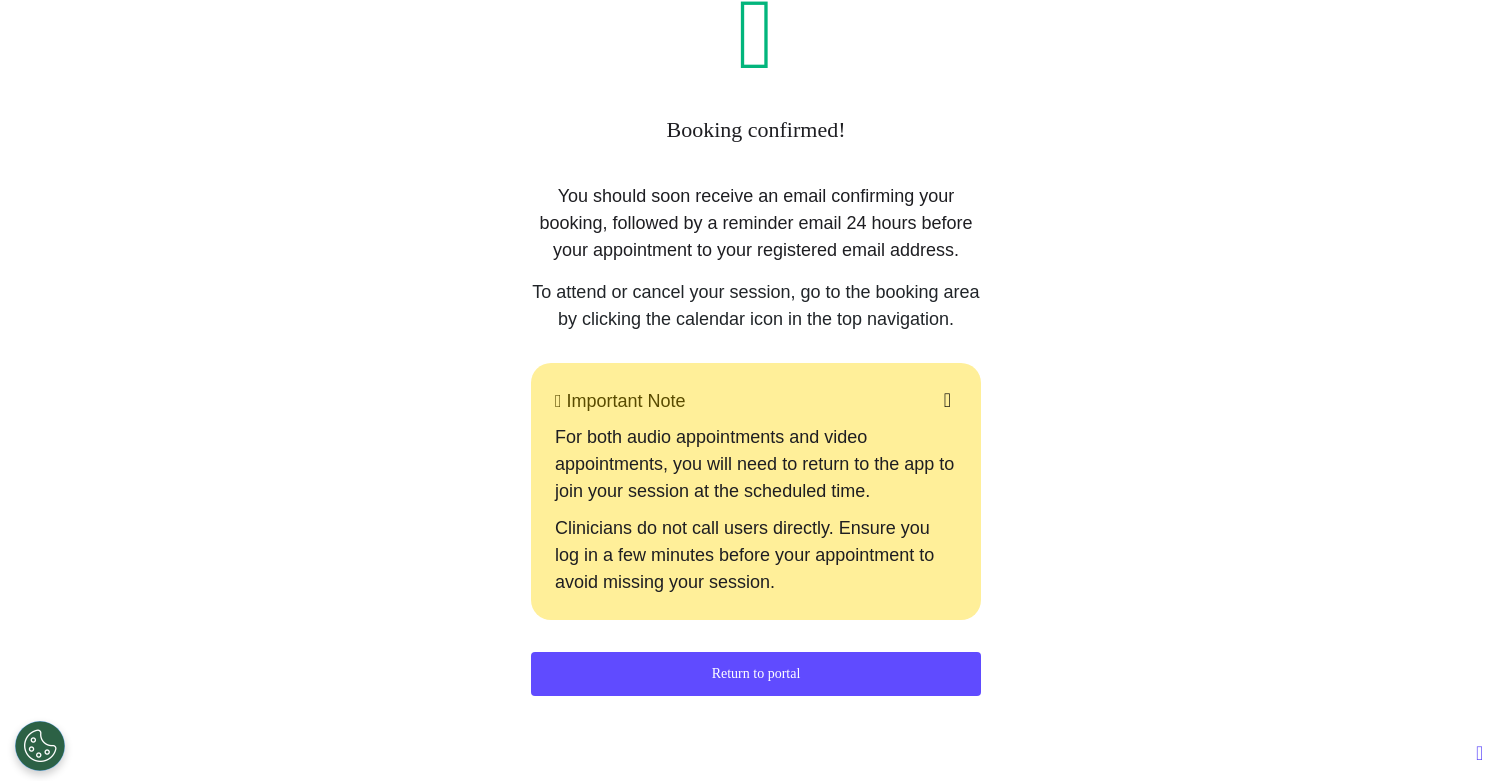 scroll, scrollTop: 158, scrollLeft: 0, axis: vertical 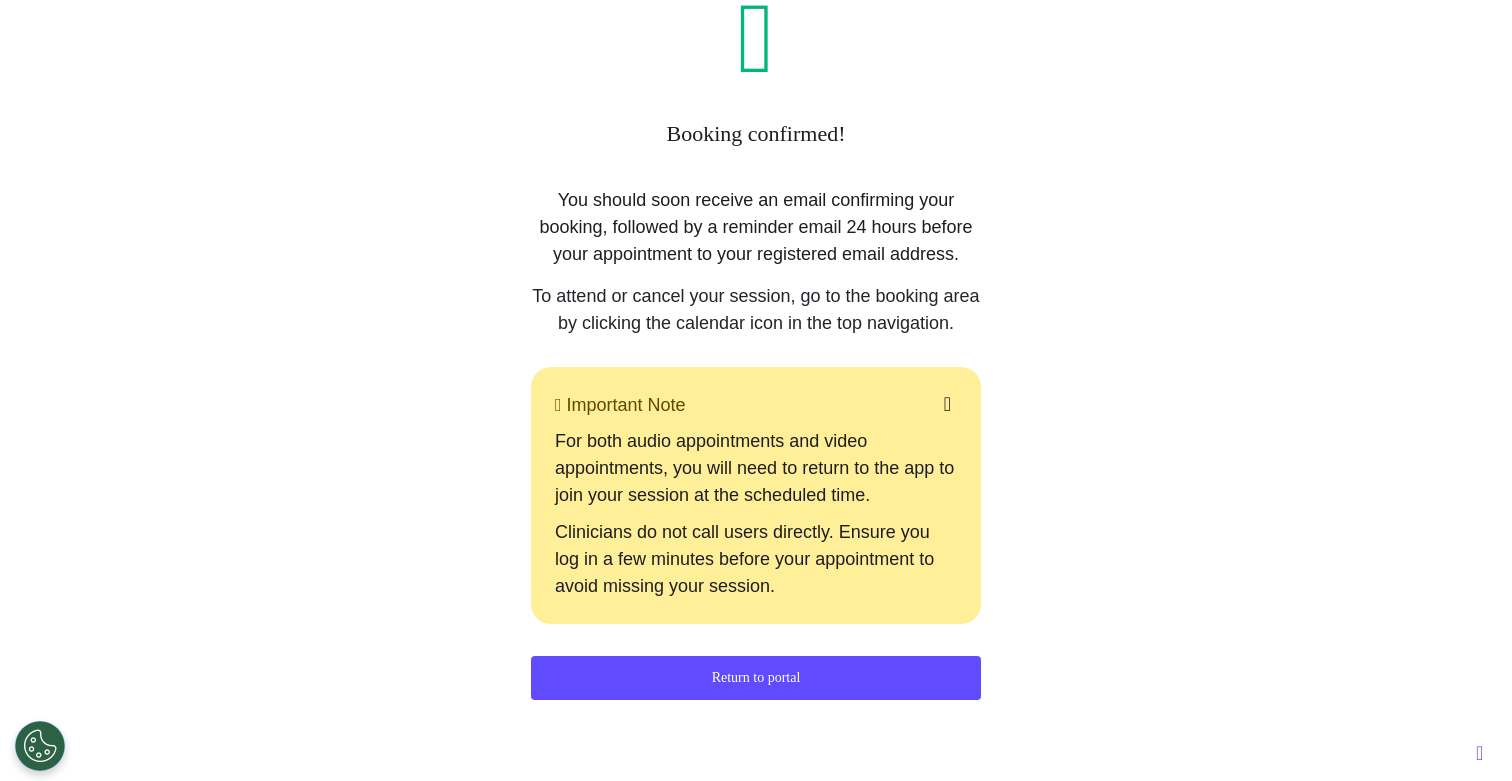 click on "Booking confirmed!   You should soon receive an email confirming your booking, followed by a reminder email 24 hours before your appointment to your registered email address.   To attend or cancel your session, go to the booking area by clicking the calendar icon in the top navigation.   Important Note   For both audio appointments and video appointments, you will need to return to the app to join your session at the scheduled time.   Clinicians do not call users directly. Ensure you log in a few minutes before your appointment to avoid missing your session.  Return to portal" at bounding box center (756, 374) 